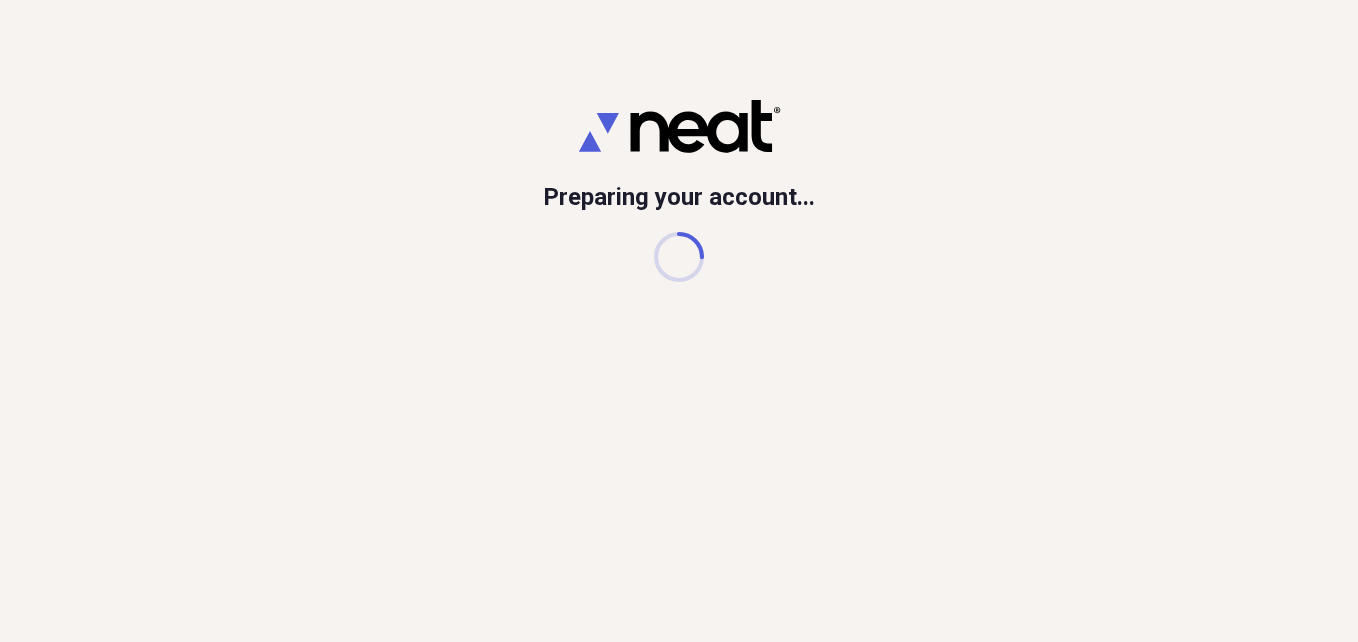 scroll, scrollTop: 0, scrollLeft: 0, axis: both 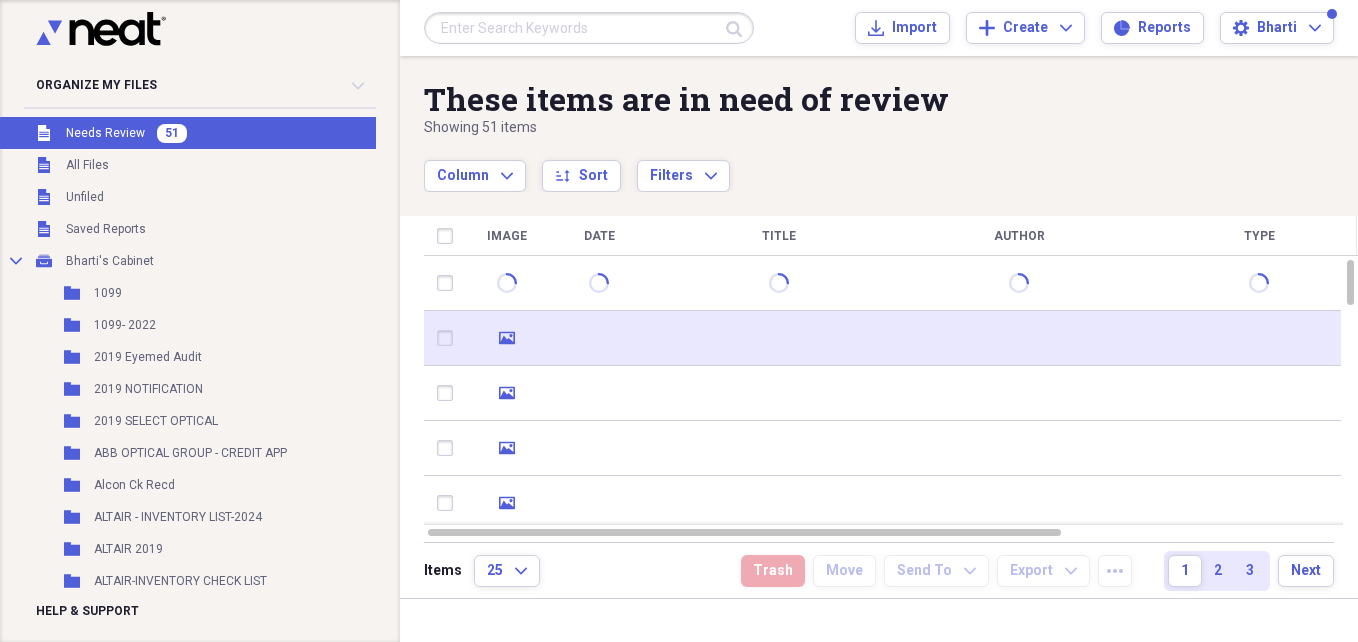 click at bounding box center [1019, 338] 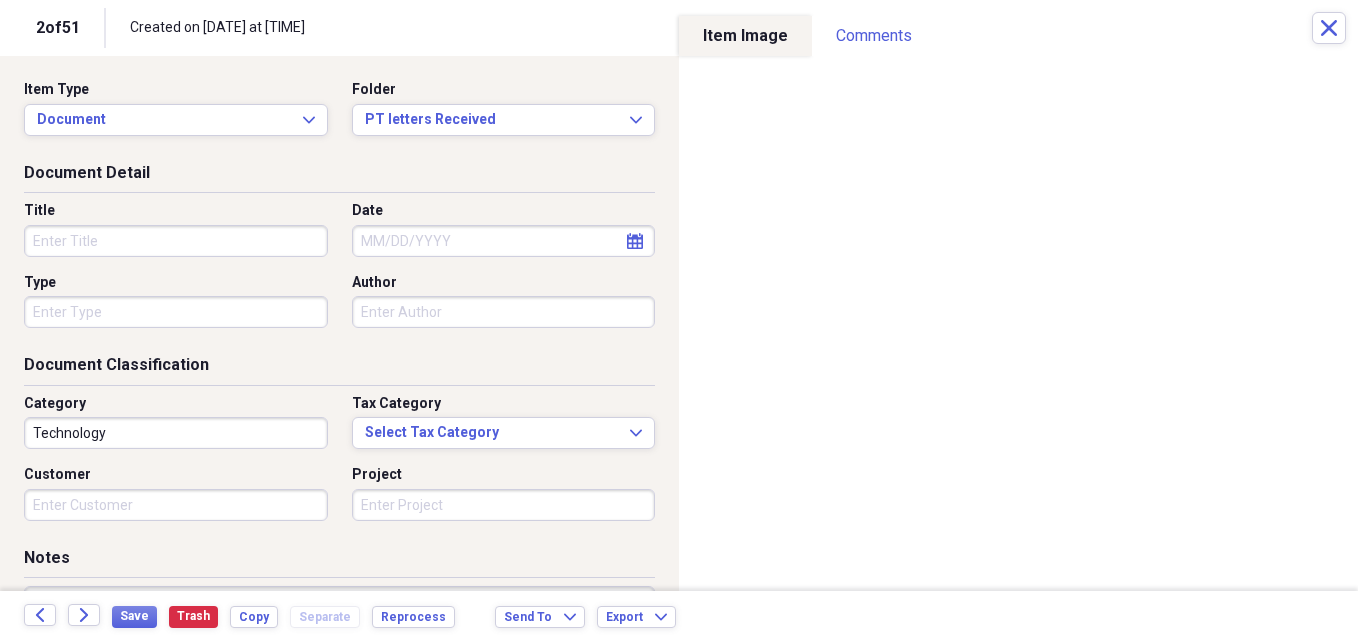 click on "Title" at bounding box center (176, 241) 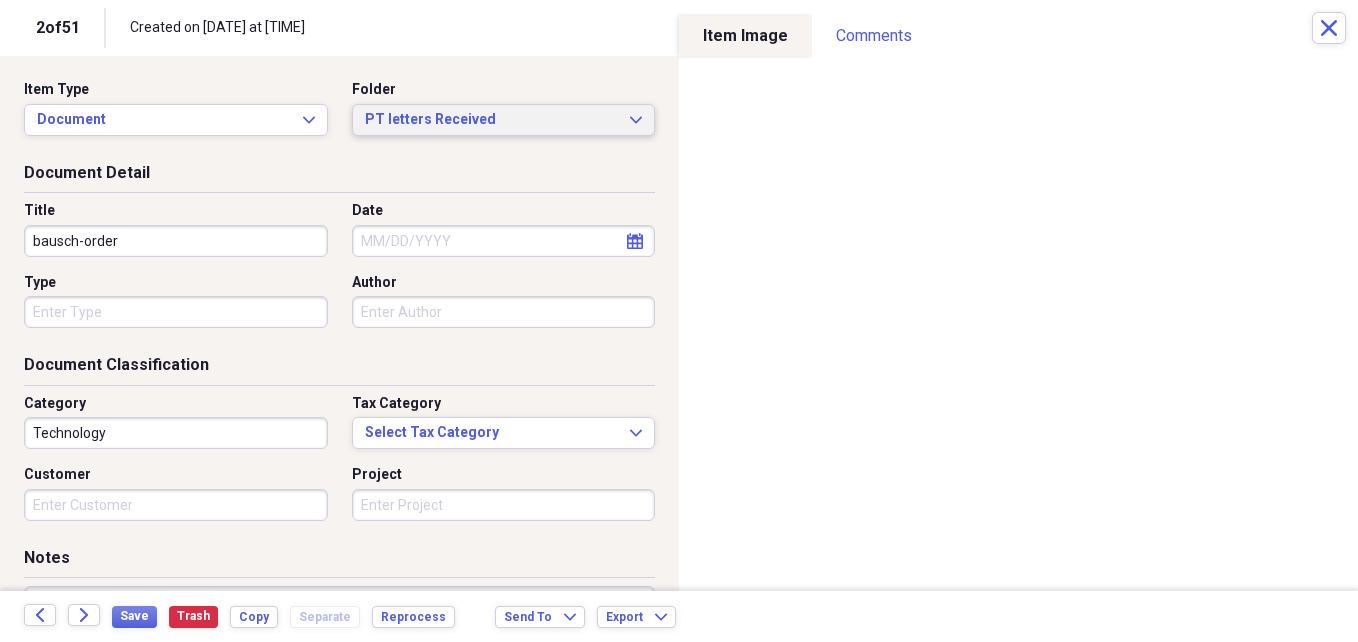 click on "Expand" 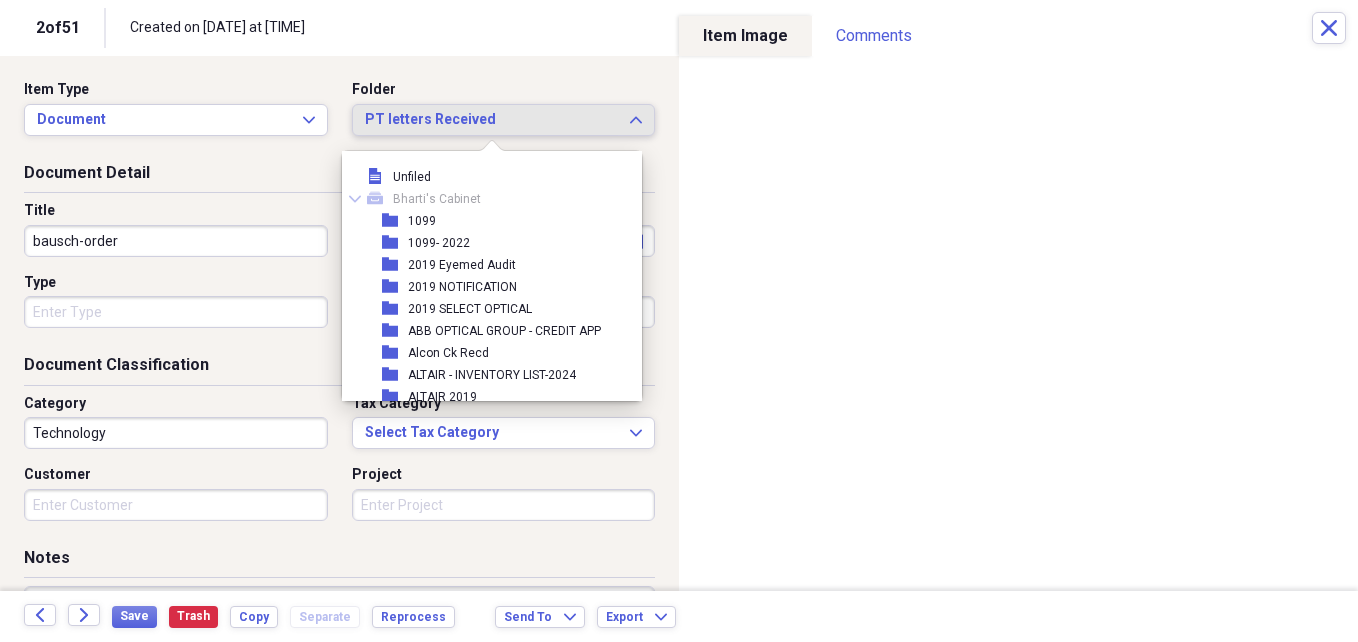 scroll, scrollTop: 6677, scrollLeft: 0, axis: vertical 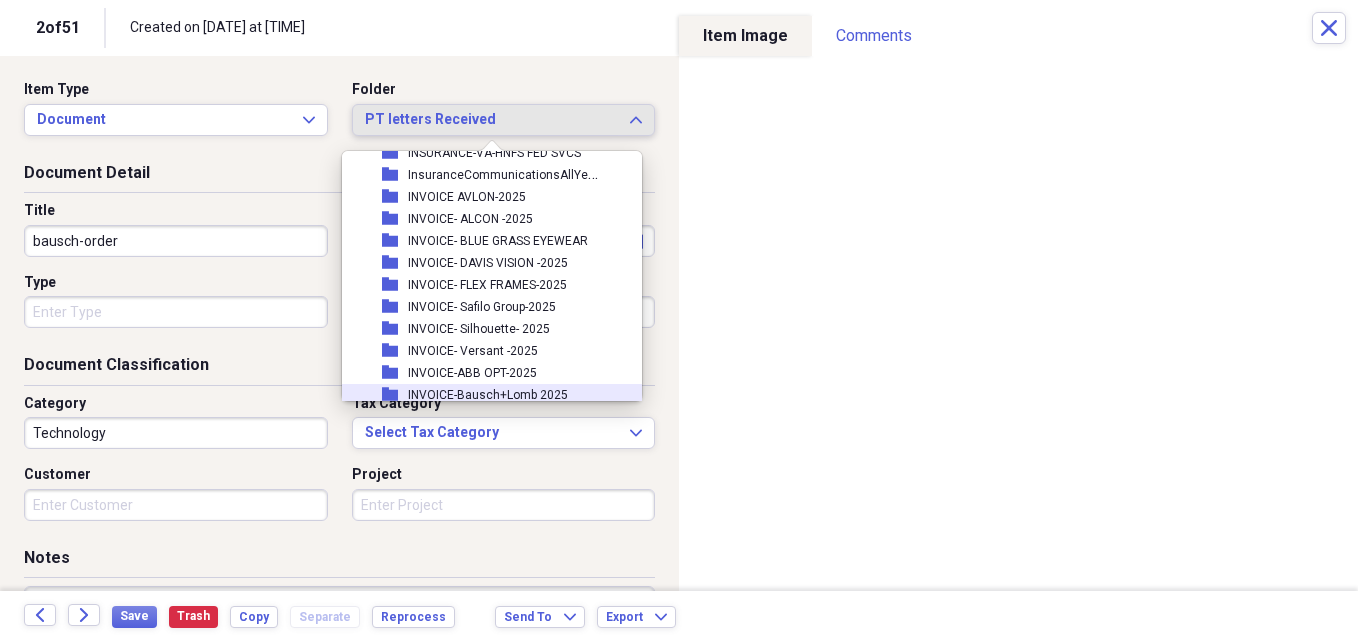 drag, startPoint x: 488, startPoint y: 399, endPoint x: 425, endPoint y: 382, distance: 65.25335 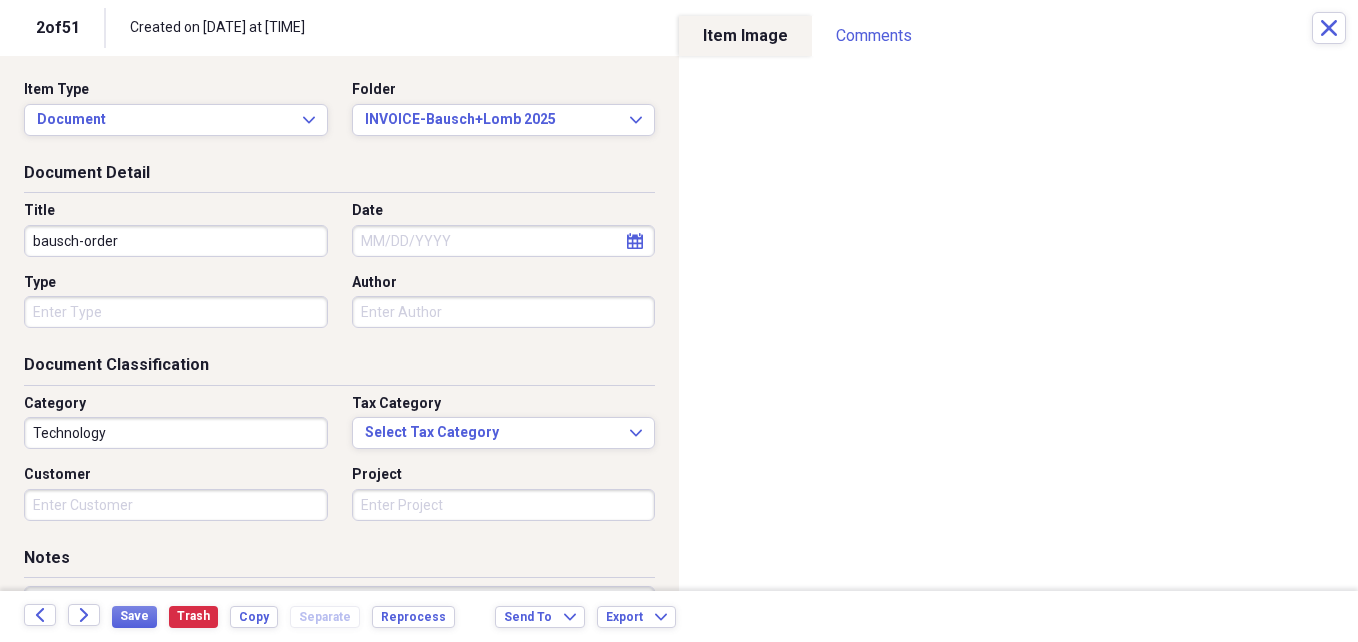 click on "bausch-order" at bounding box center [176, 241] 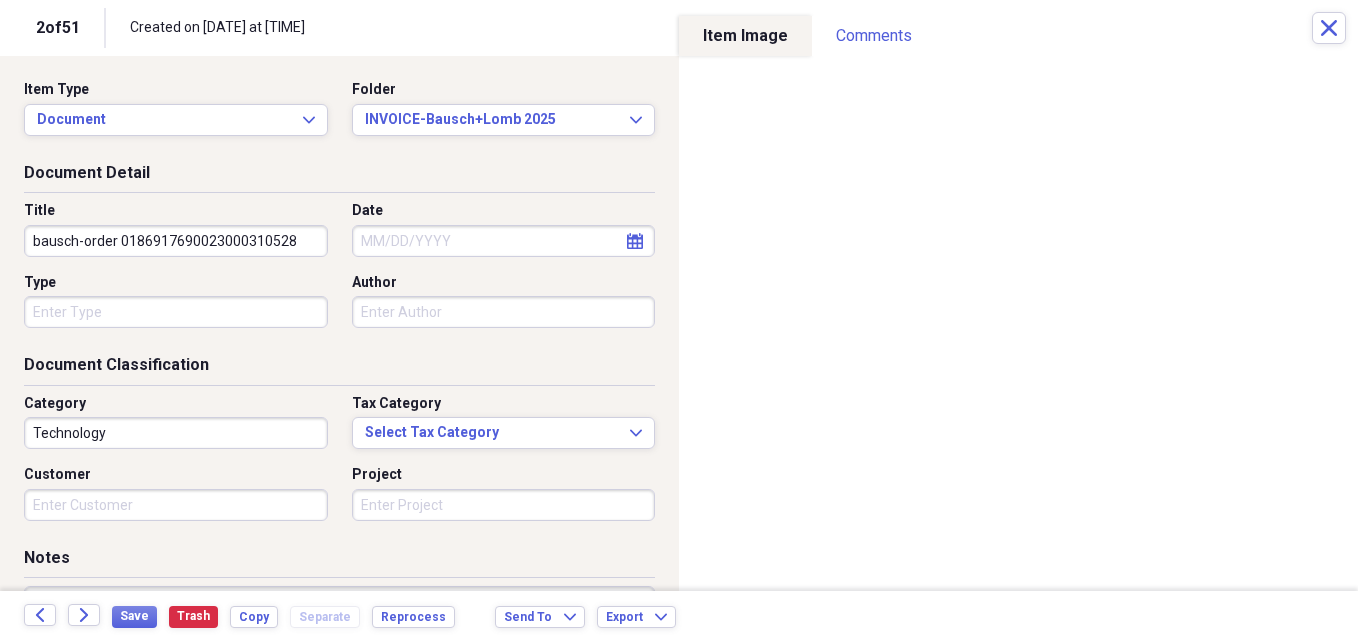 type on "bausch-order 0186917690023000310528" 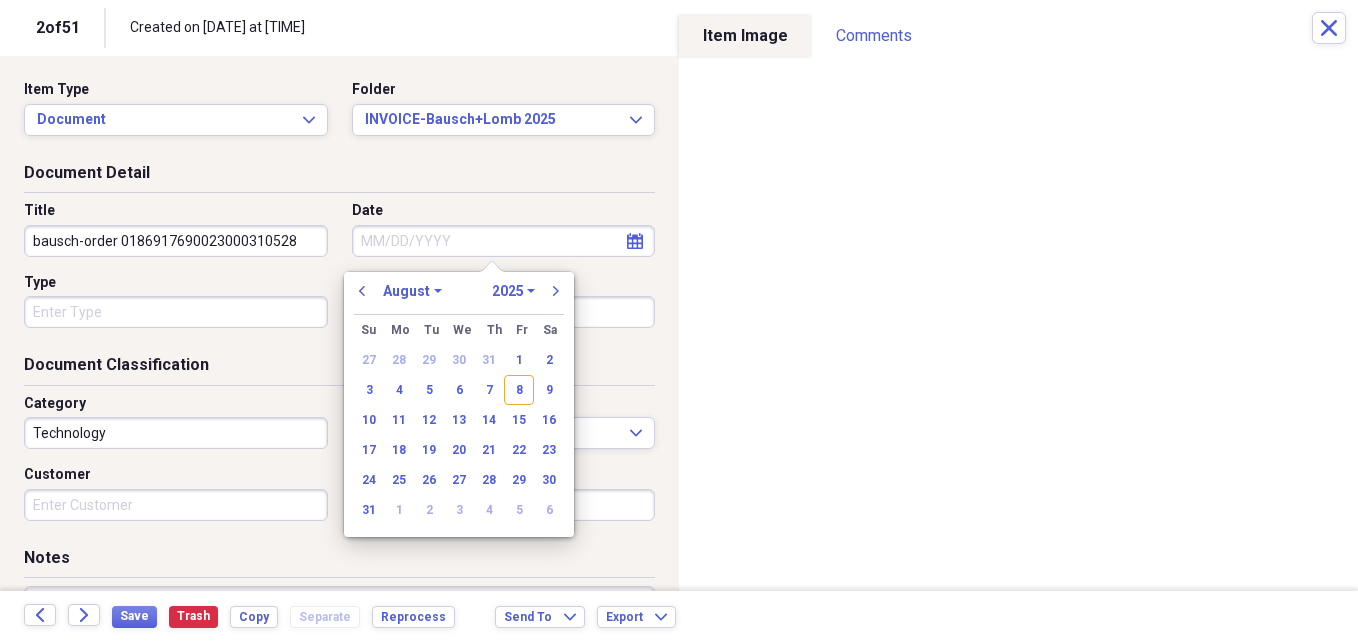 click on "Date" at bounding box center (504, 241) 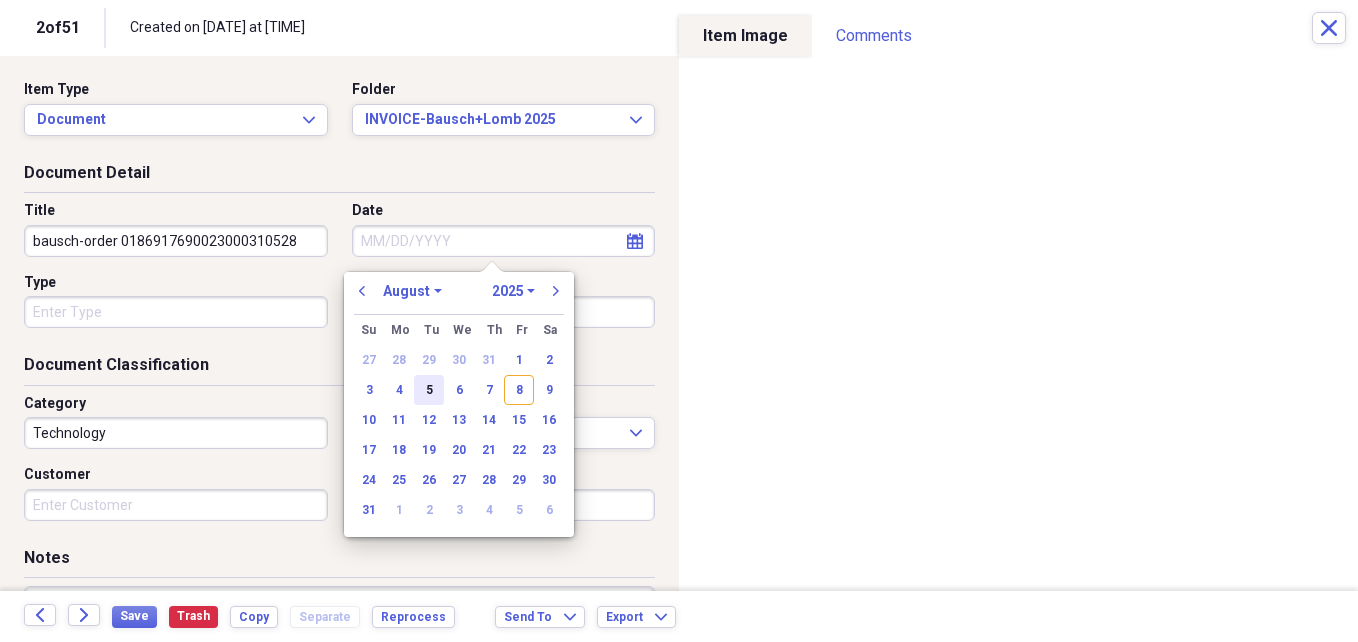 click on "5" at bounding box center [429, 390] 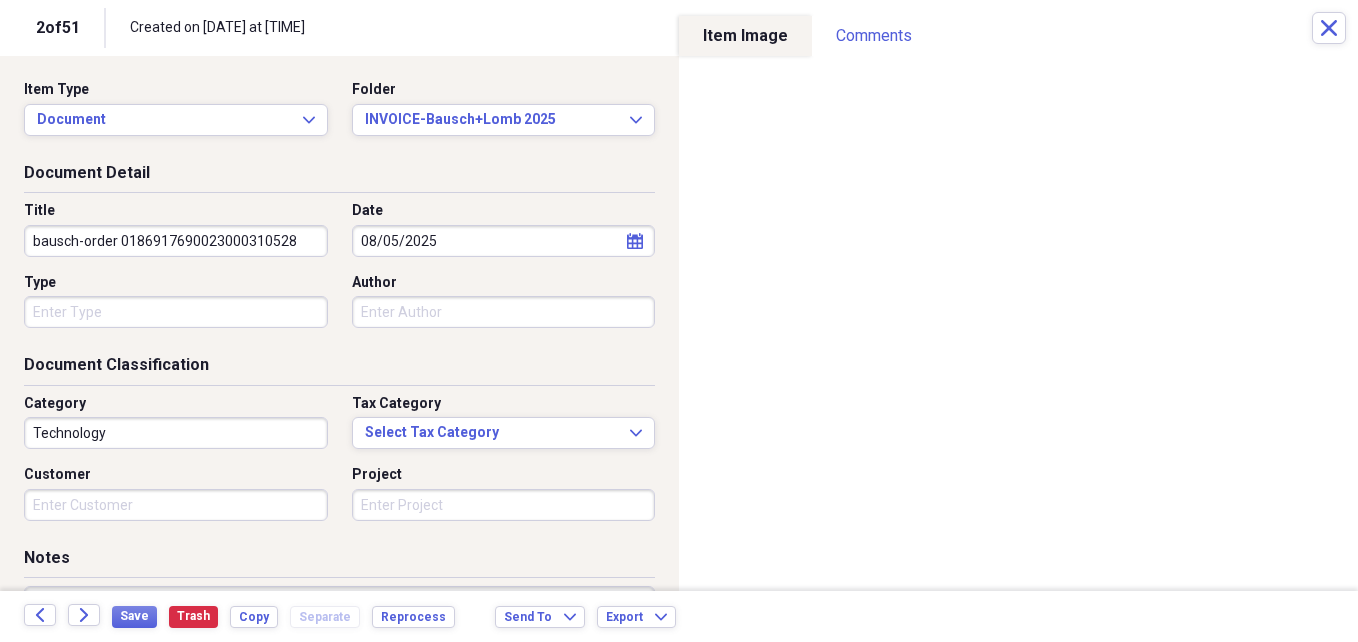 click on "Technology" at bounding box center [176, 433] 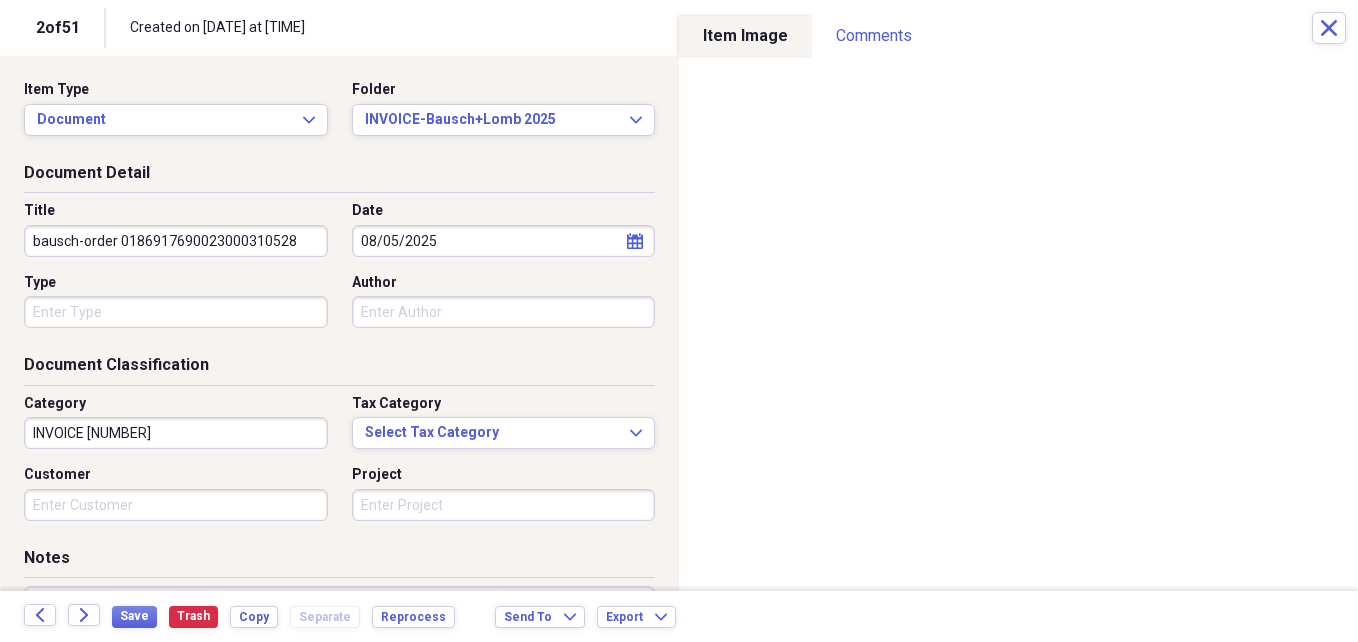 type on "INVOICE [NUMBER]" 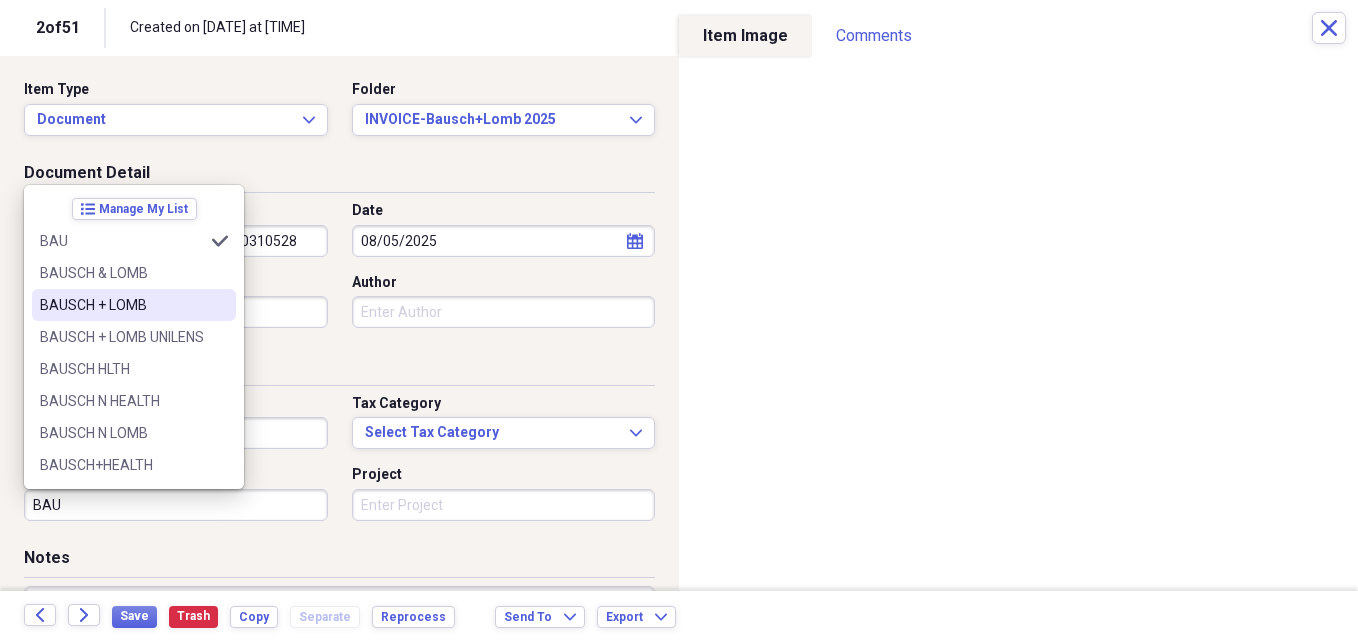 click on "BAUSCH + LOMB" at bounding box center [122, 305] 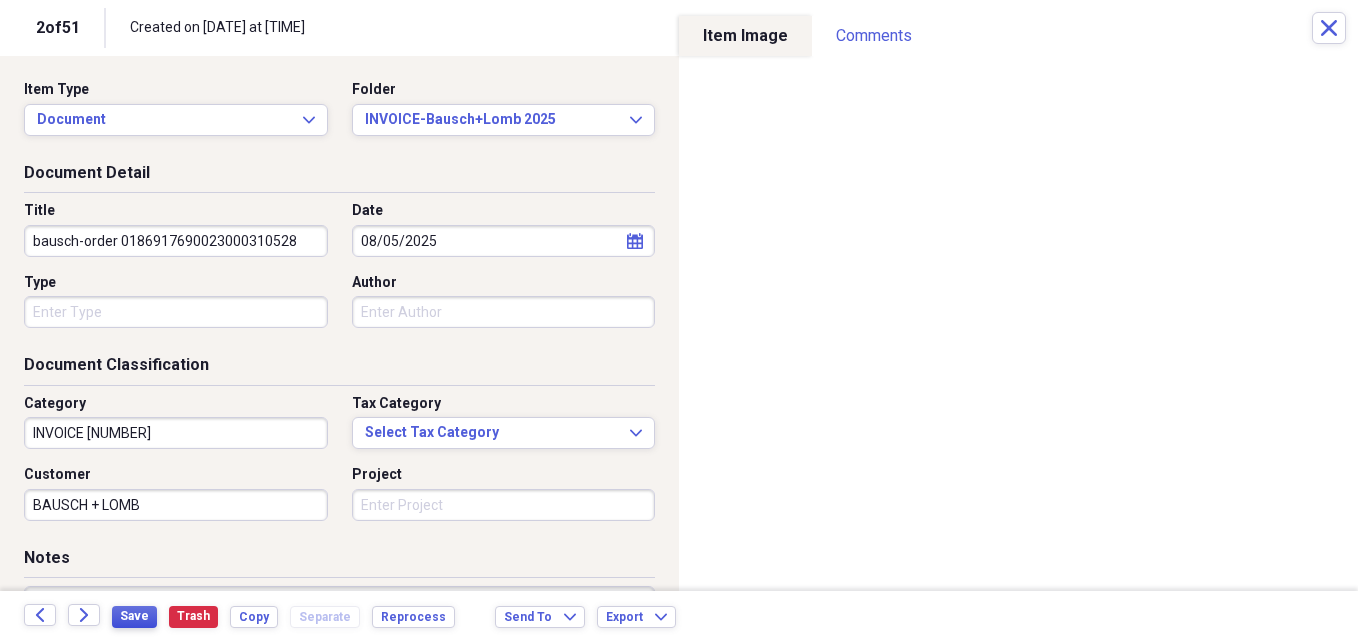 click on "Save" at bounding box center [134, 616] 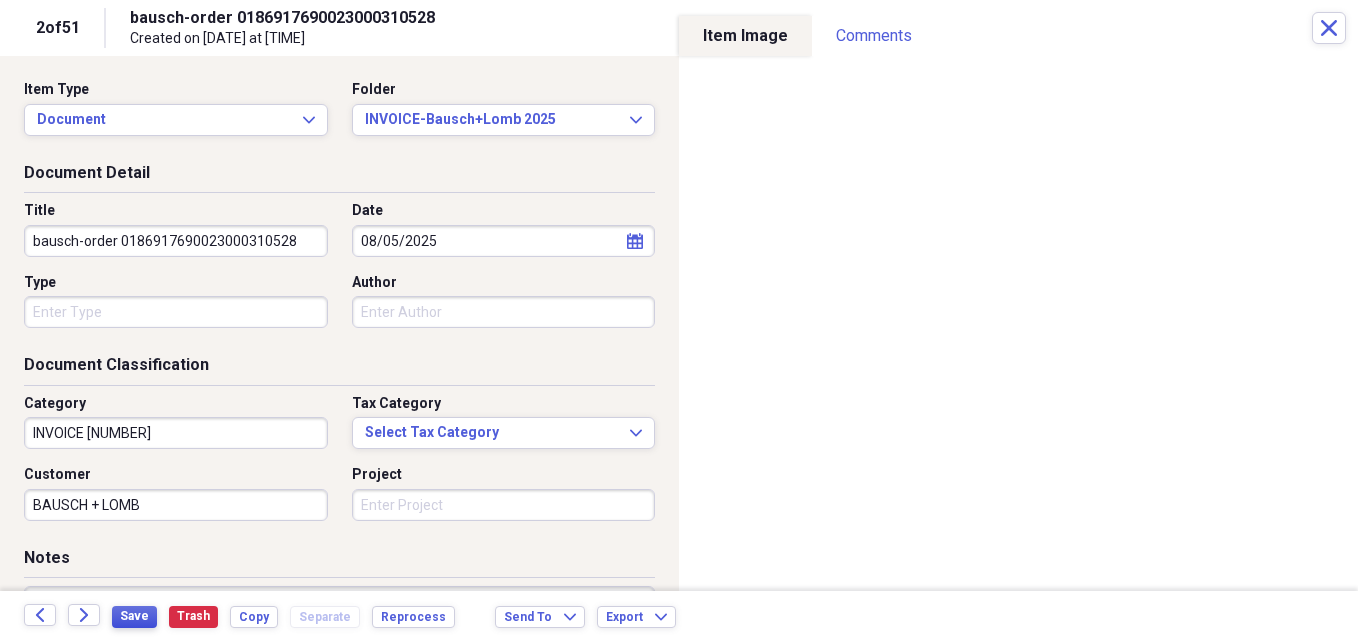 click on "Save" at bounding box center (134, 616) 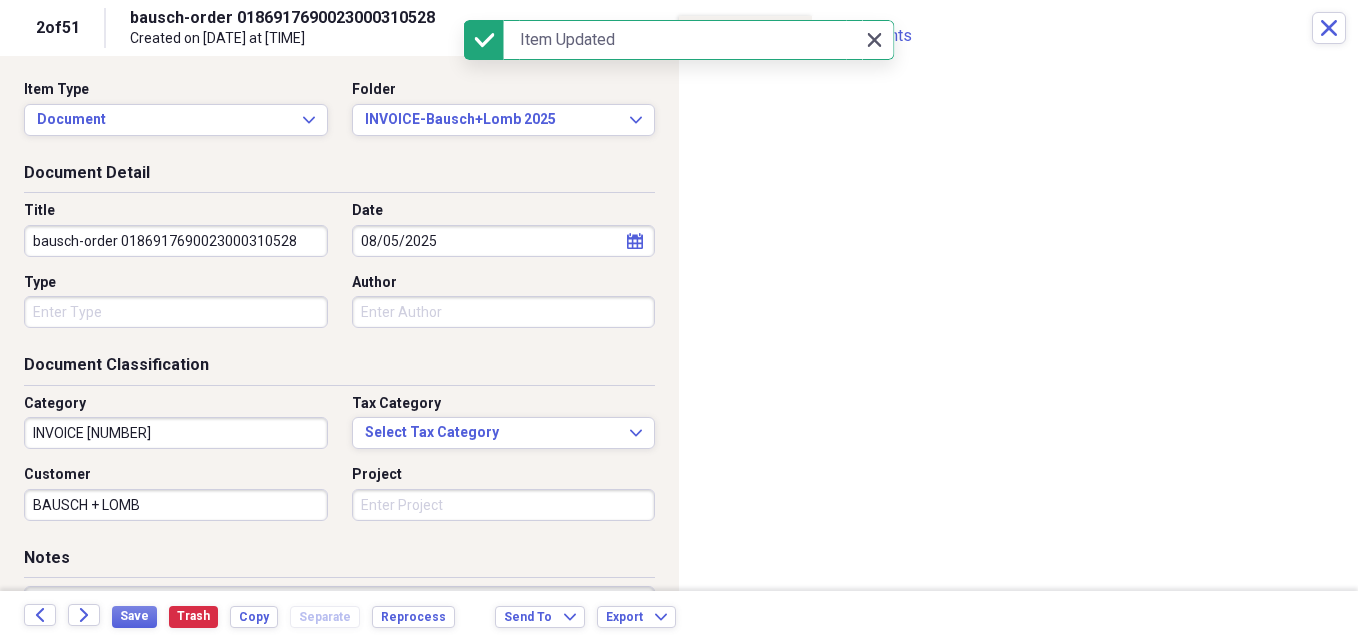click on "Close" 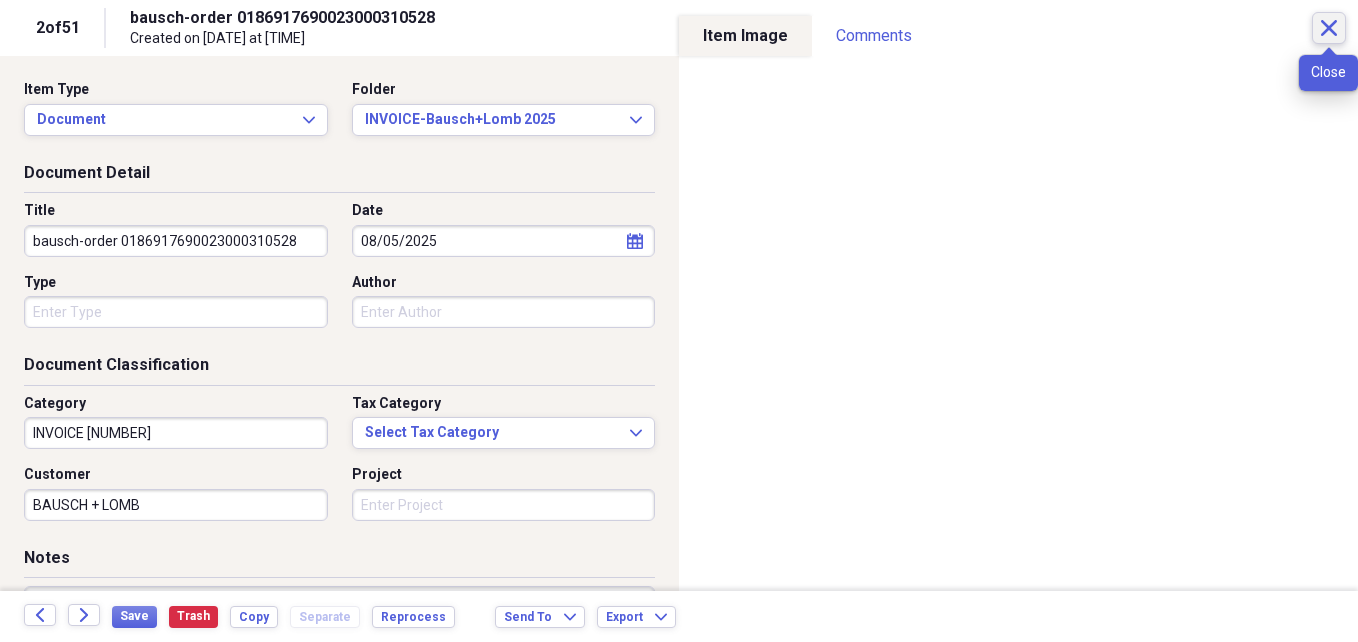 click on "Close" 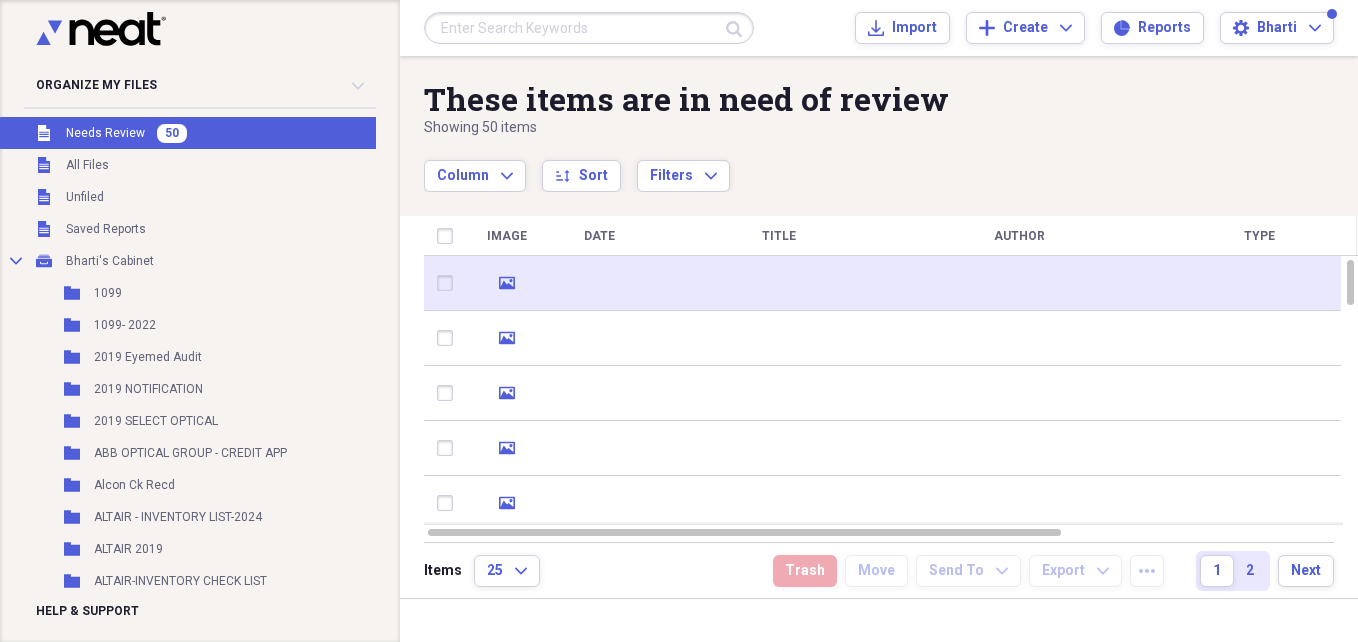 click at bounding box center (1019, 283) 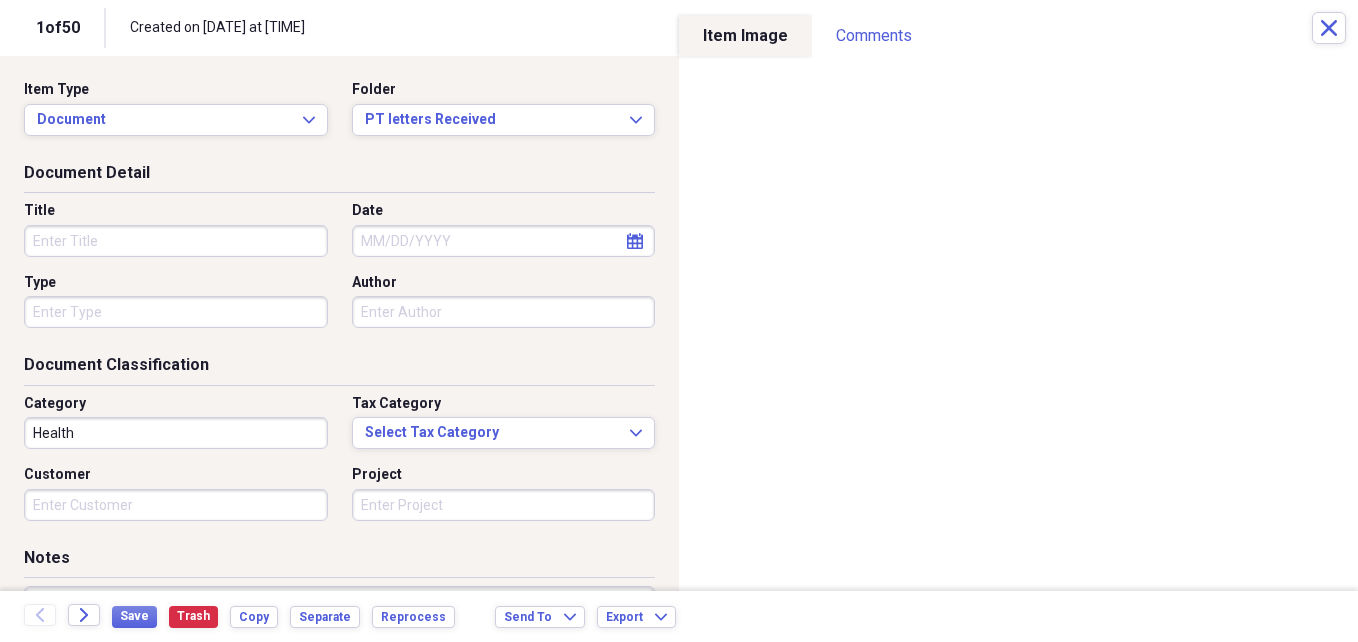 click on "Title" at bounding box center [176, 241] 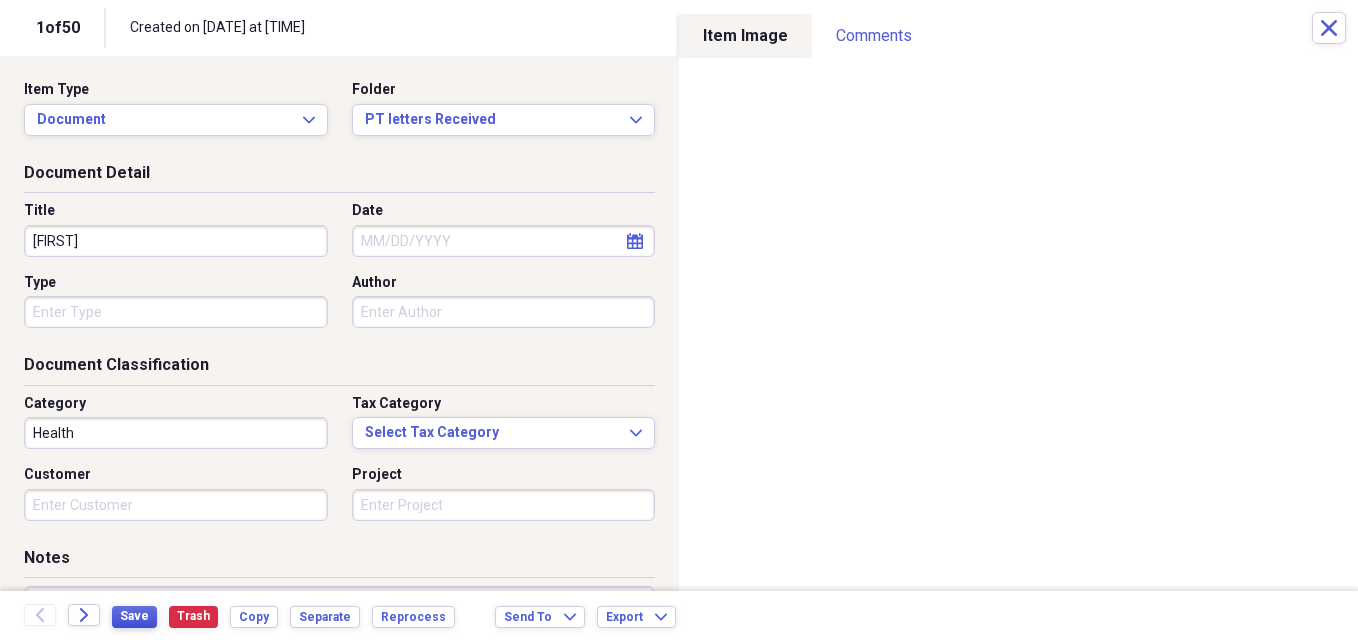 type on "[FIRST]" 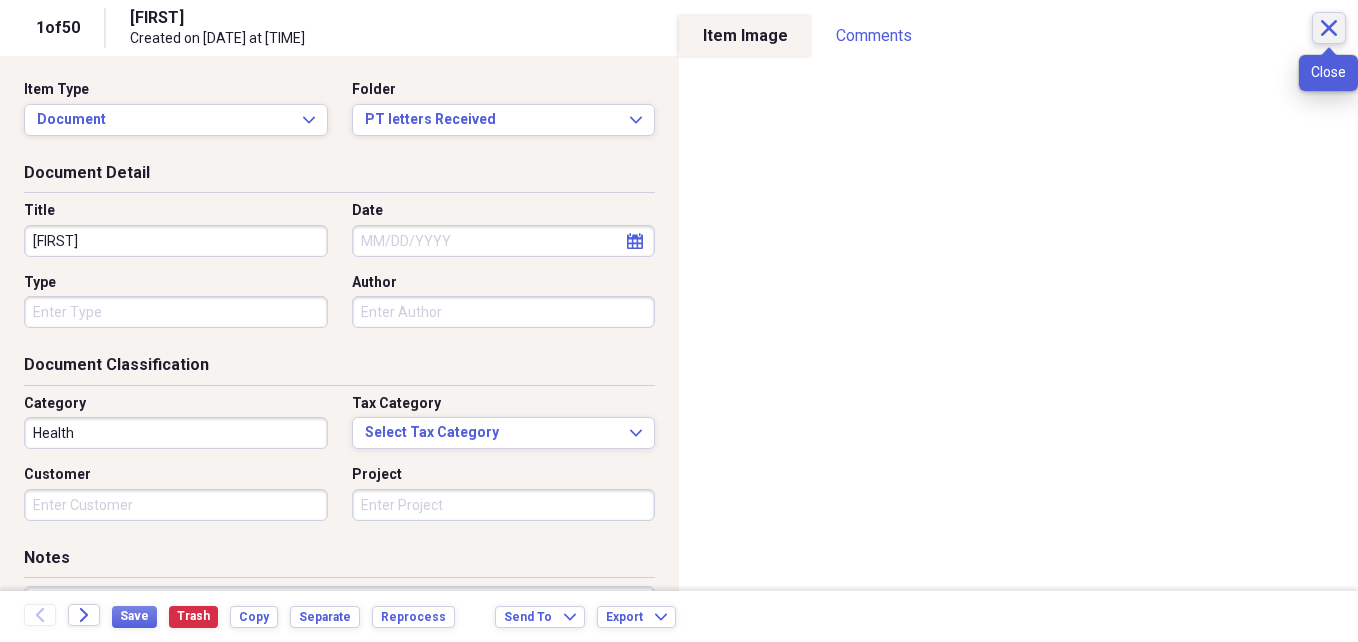 click on "Close" 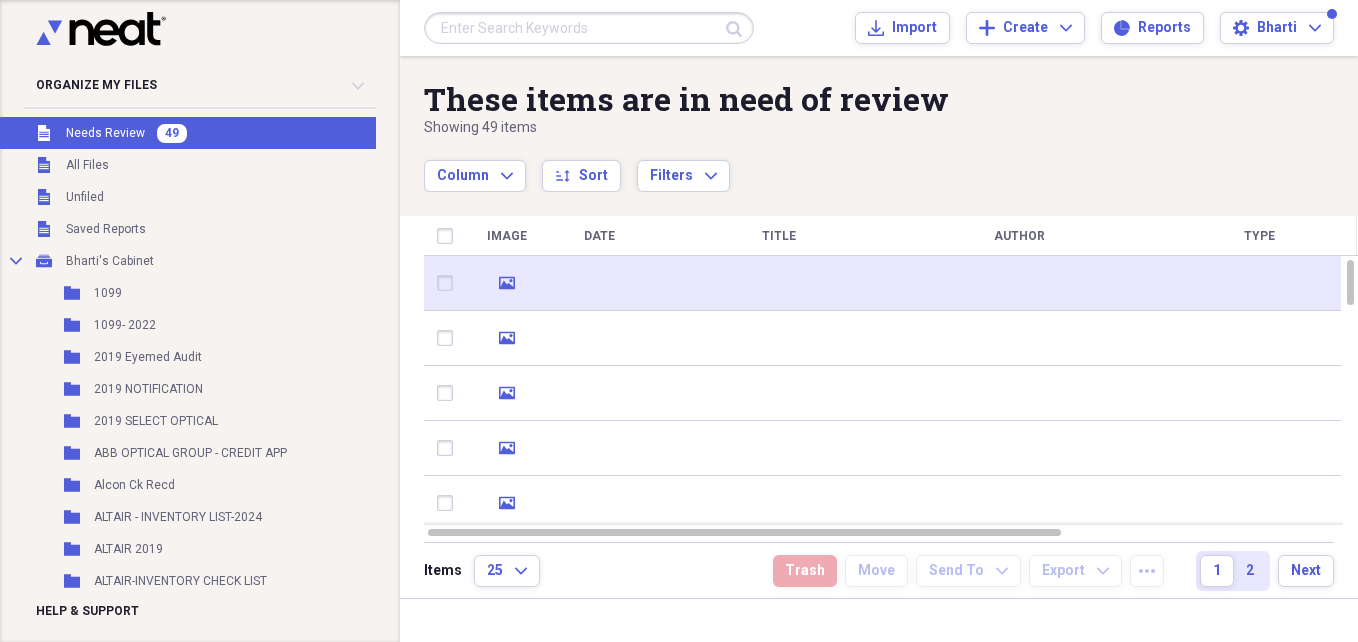 click at bounding box center [1019, 283] 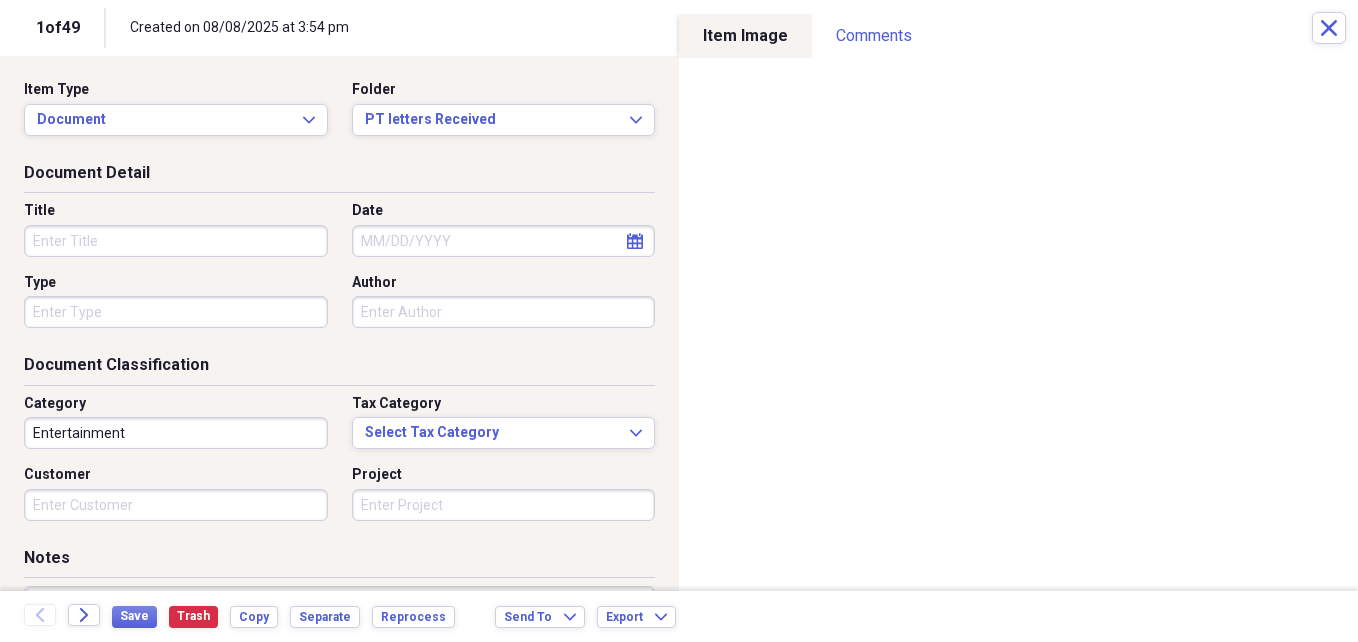 click on "Title" at bounding box center (176, 241) 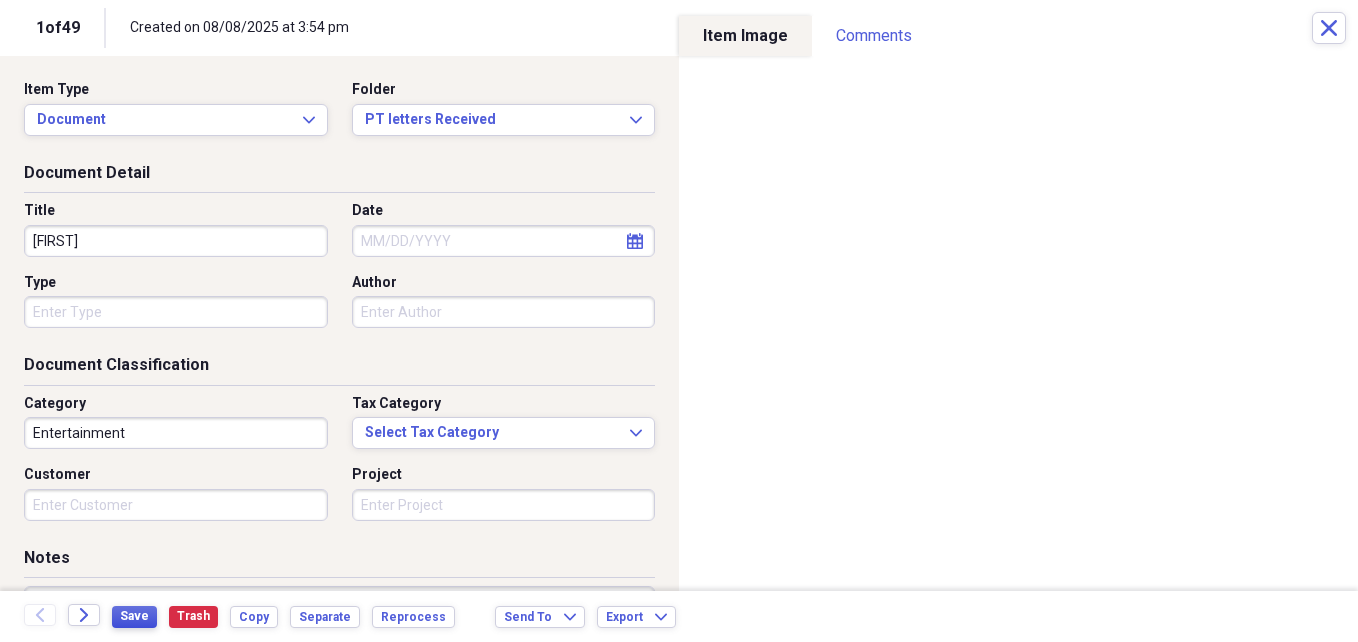 click on "Save" at bounding box center (134, 616) 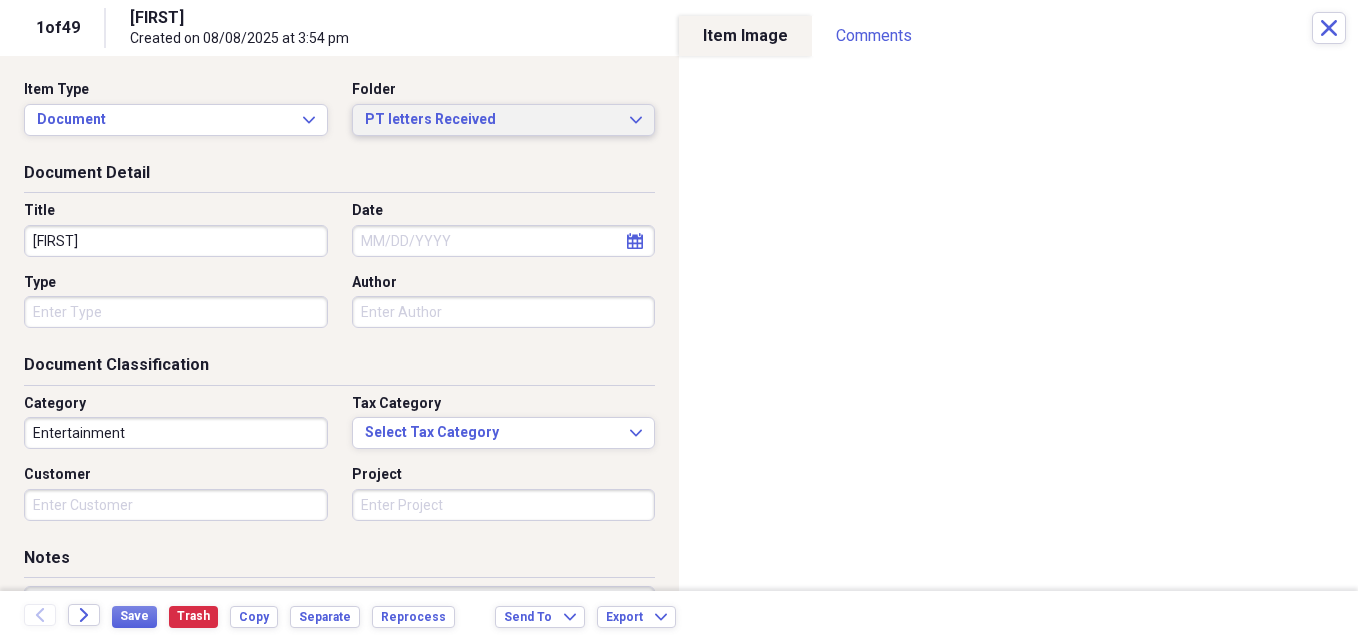 click on "Expand" 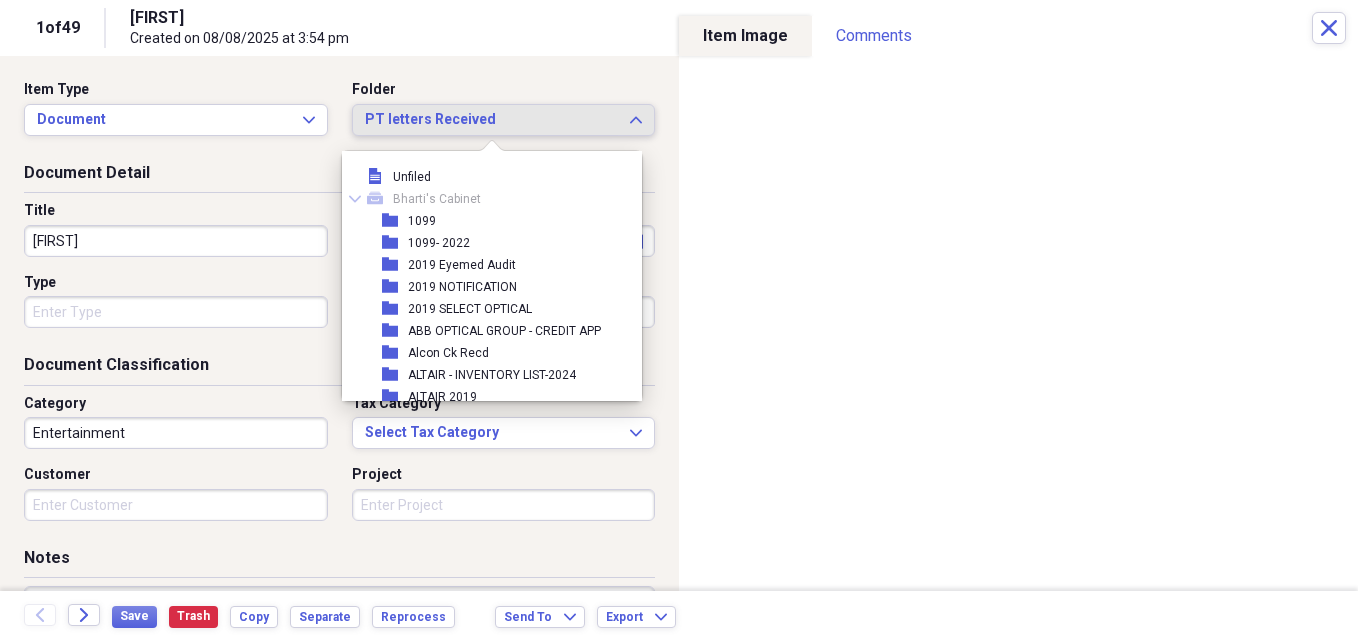 scroll, scrollTop: 6677, scrollLeft: 0, axis: vertical 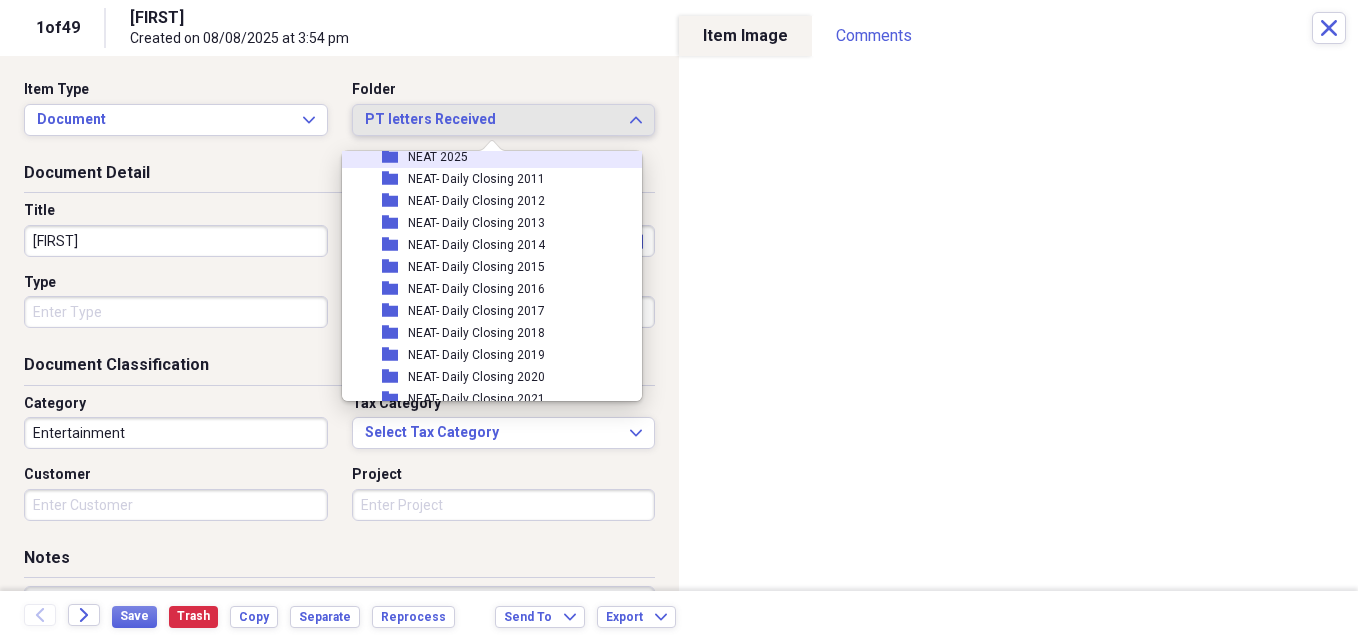click on "NEAT 2025" at bounding box center (438, 157) 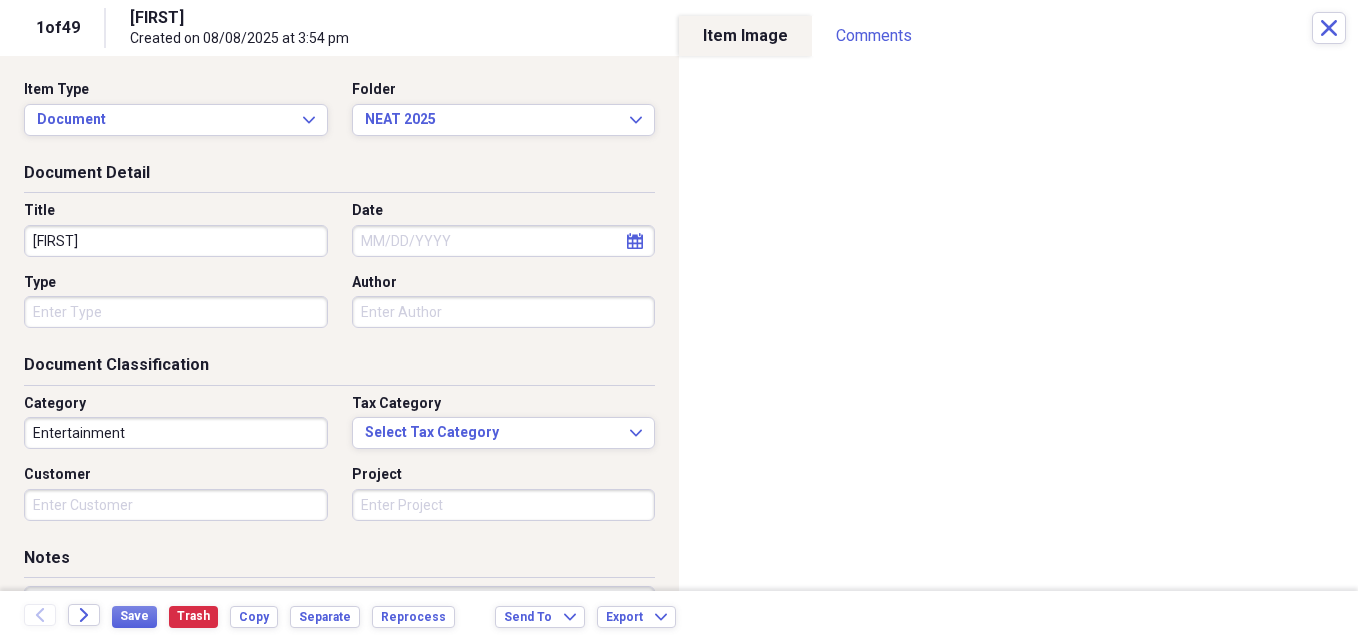 click on "[FIRST]" at bounding box center [176, 241] 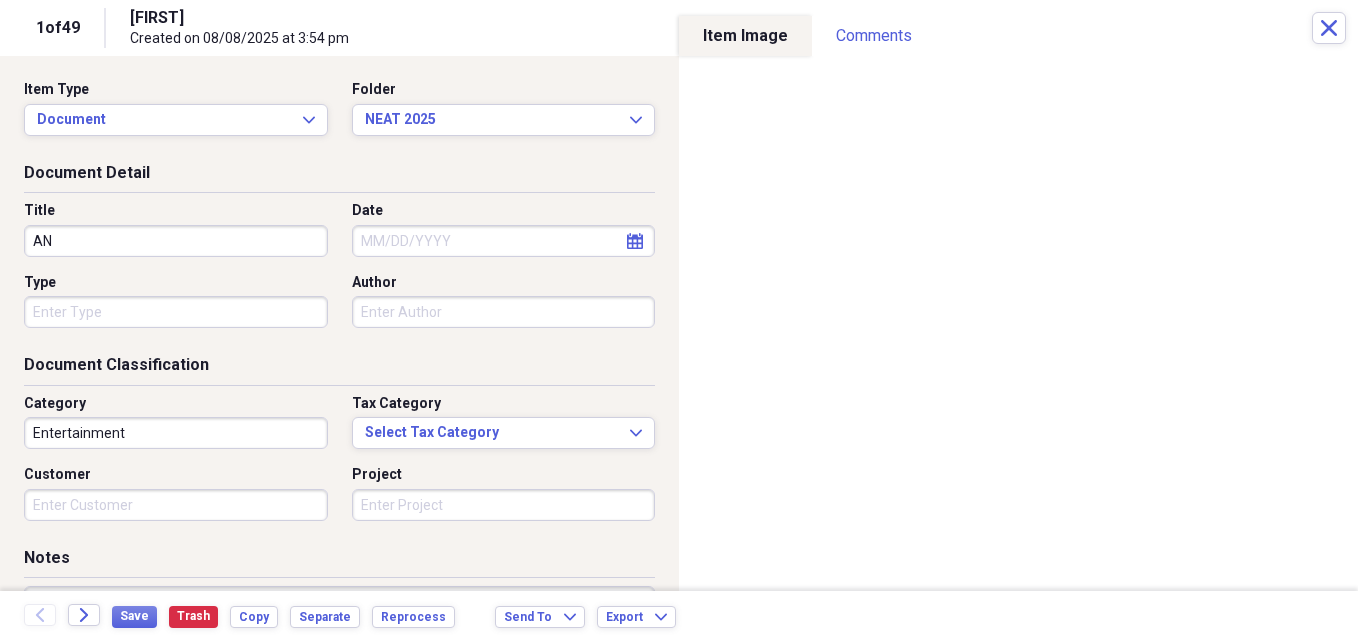 type on "A" 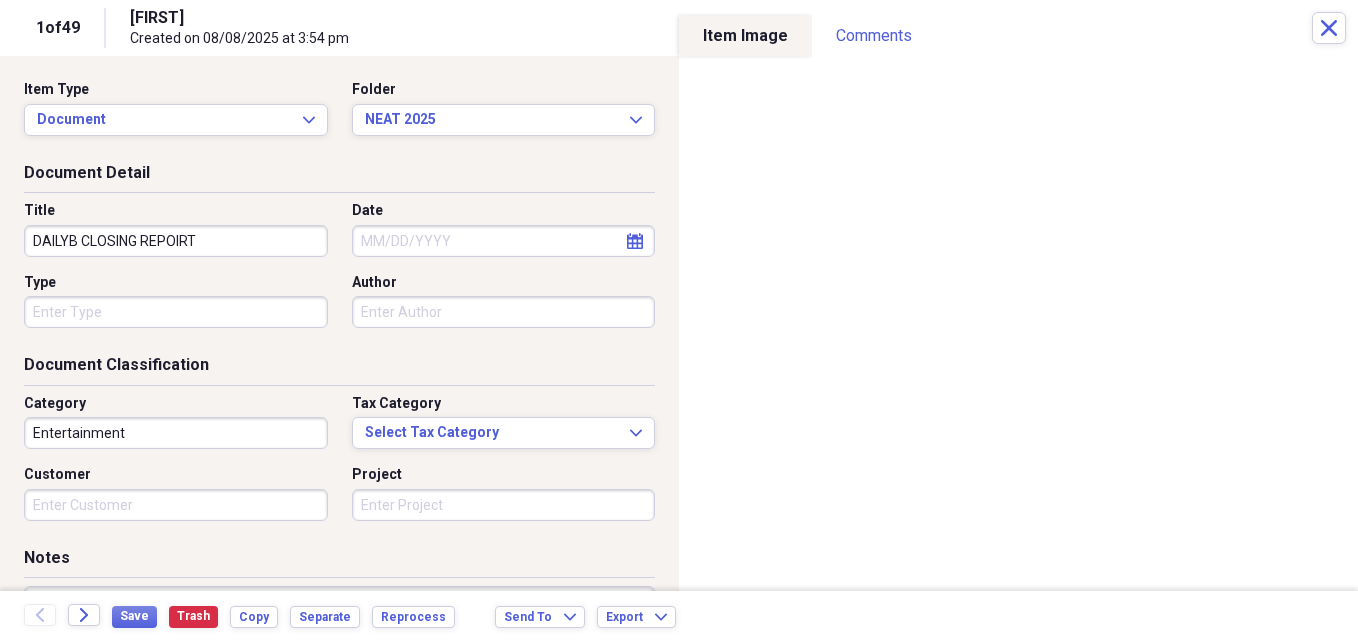 type on "DAILYB CLOSING REPOIRT" 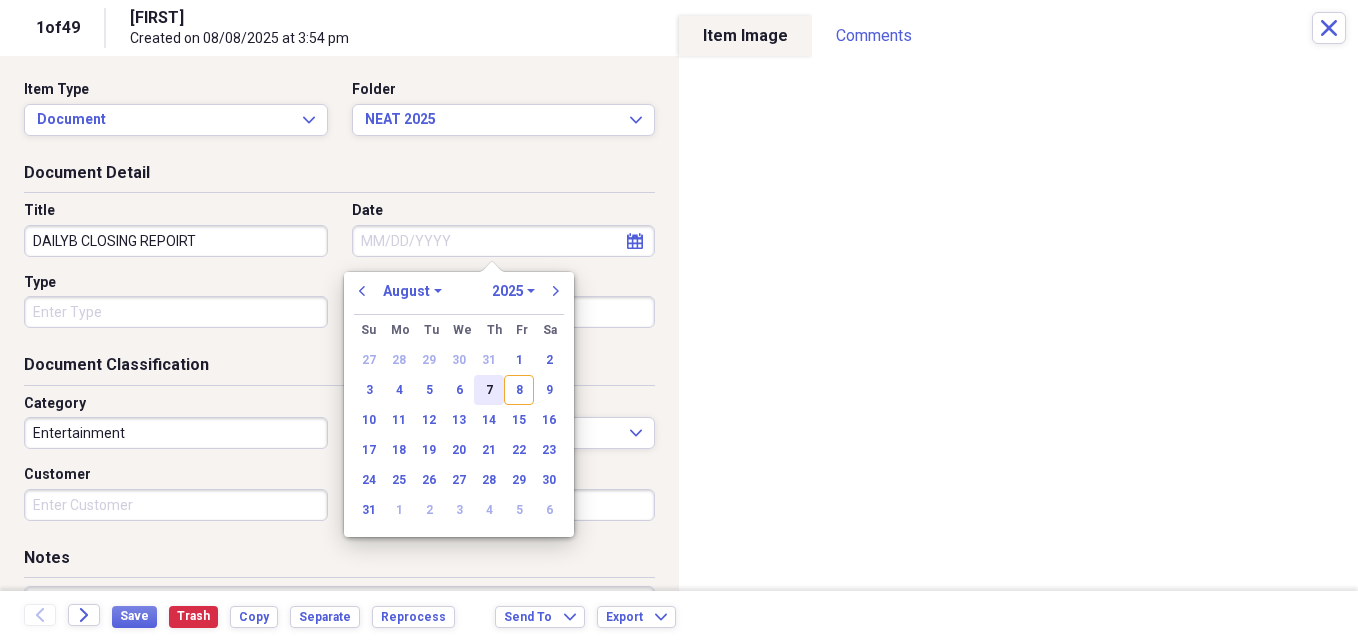 click on "7" at bounding box center [489, 390] 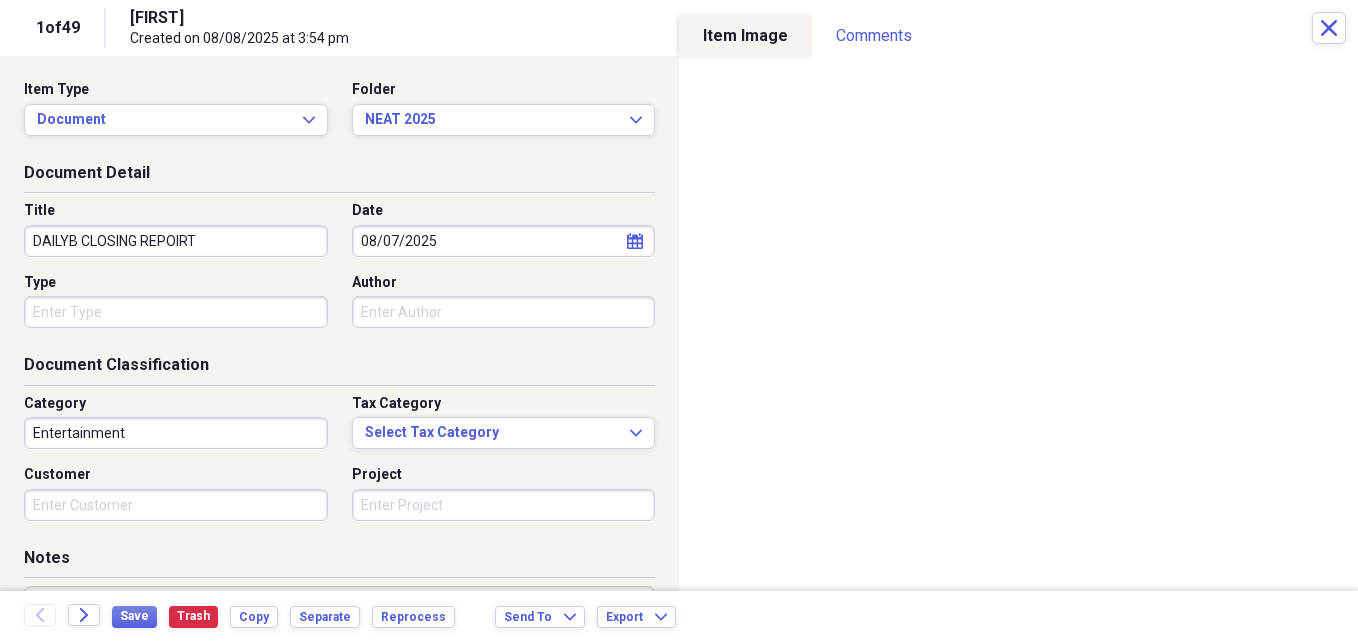 type on "08/07/2025" 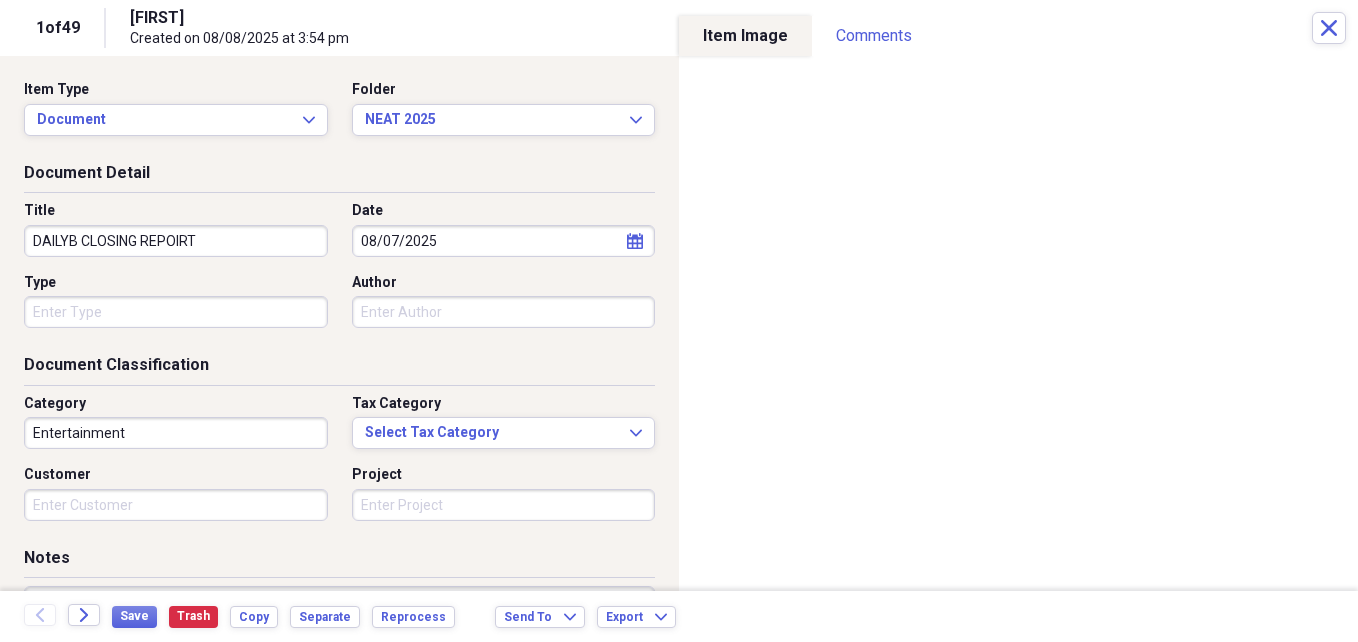 click on "Entertainment" at bounding box center (176, 433) 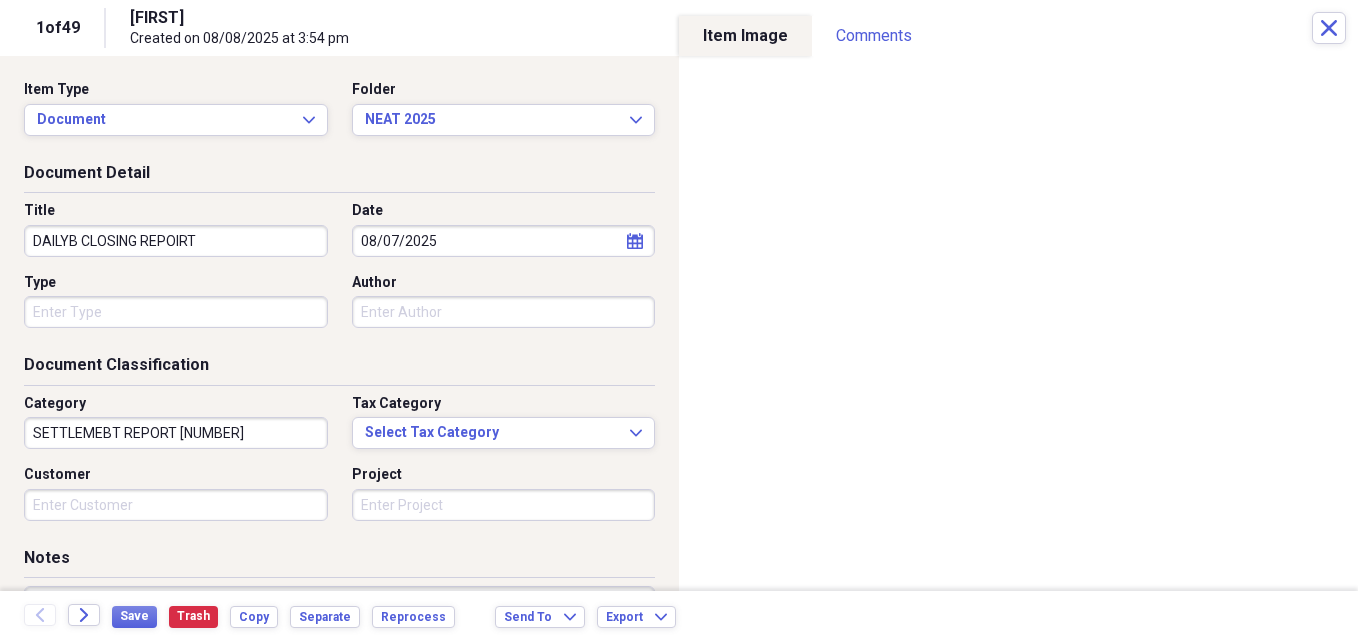 type on "SETTLEMEBT REPORT [NUMBER]" 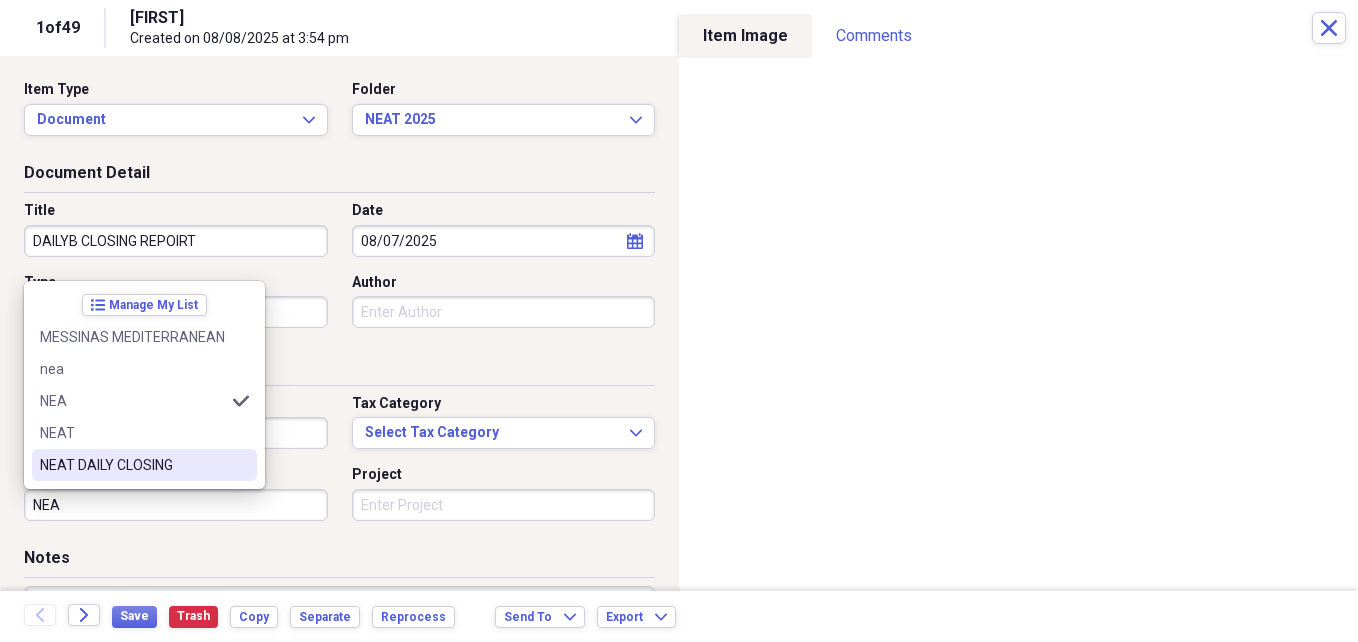 click on "NEAT DAILY CLOSING" at bounding box center (132, 465) 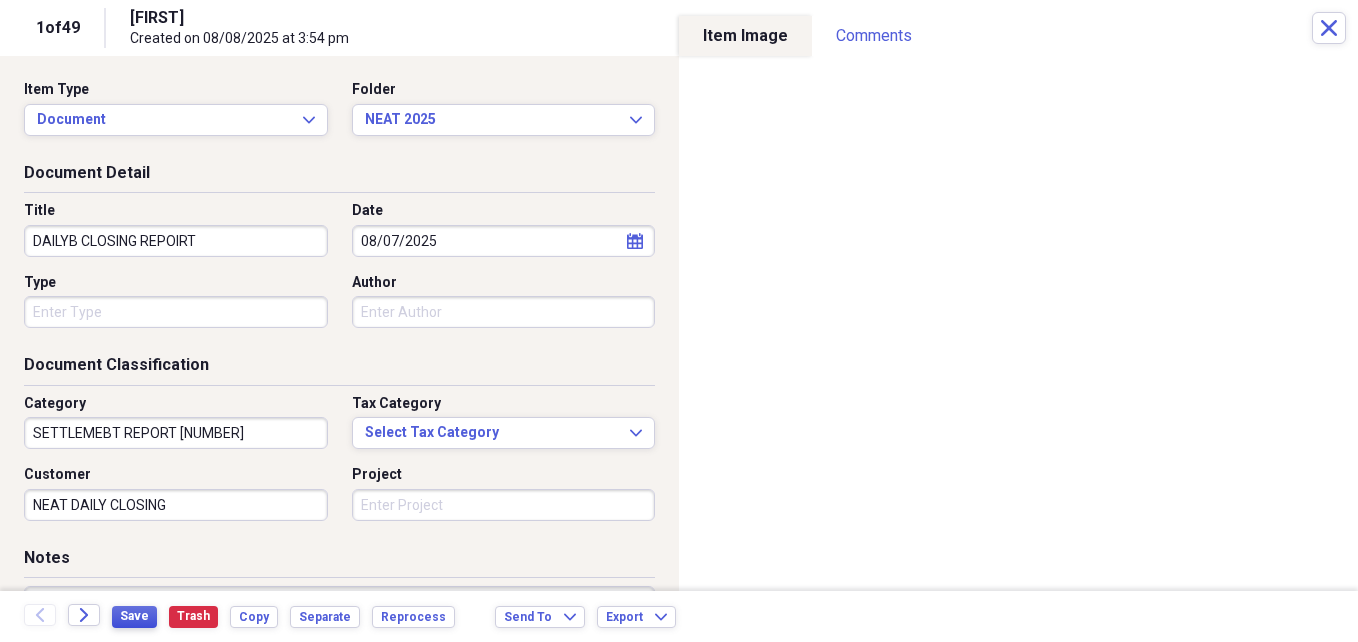 click on "Save" at bounding box center [134, 617] 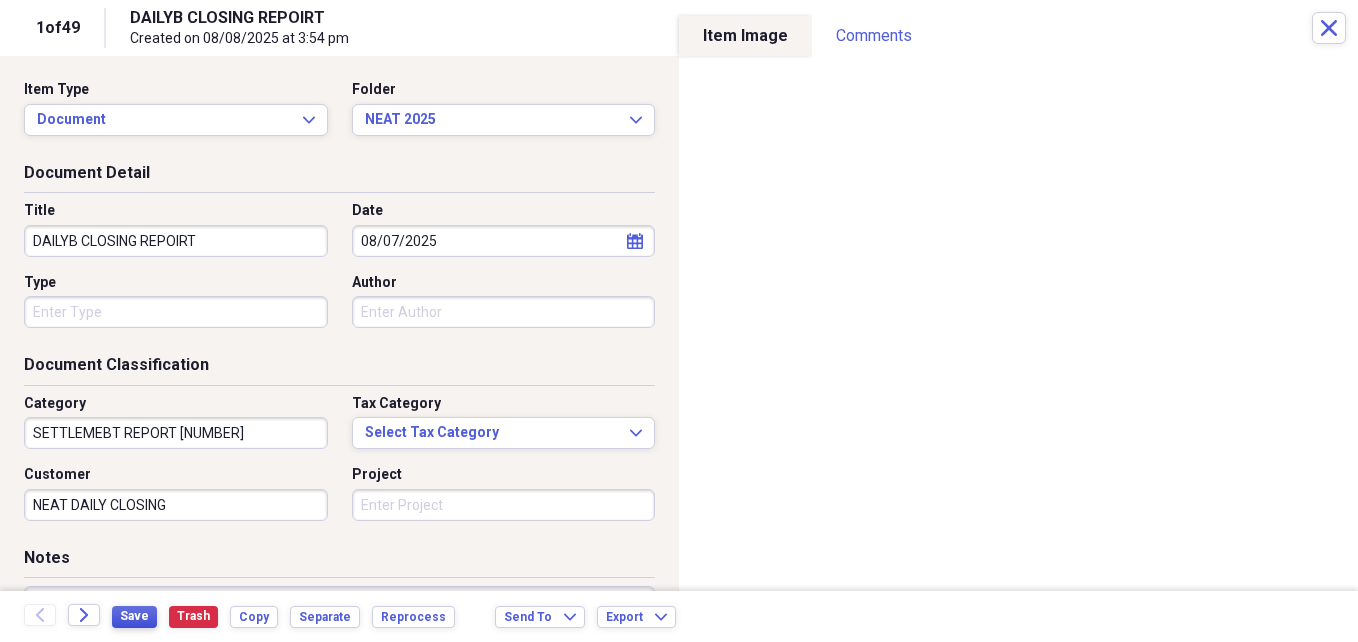 click on "Save" at bounding box center (134, 616) 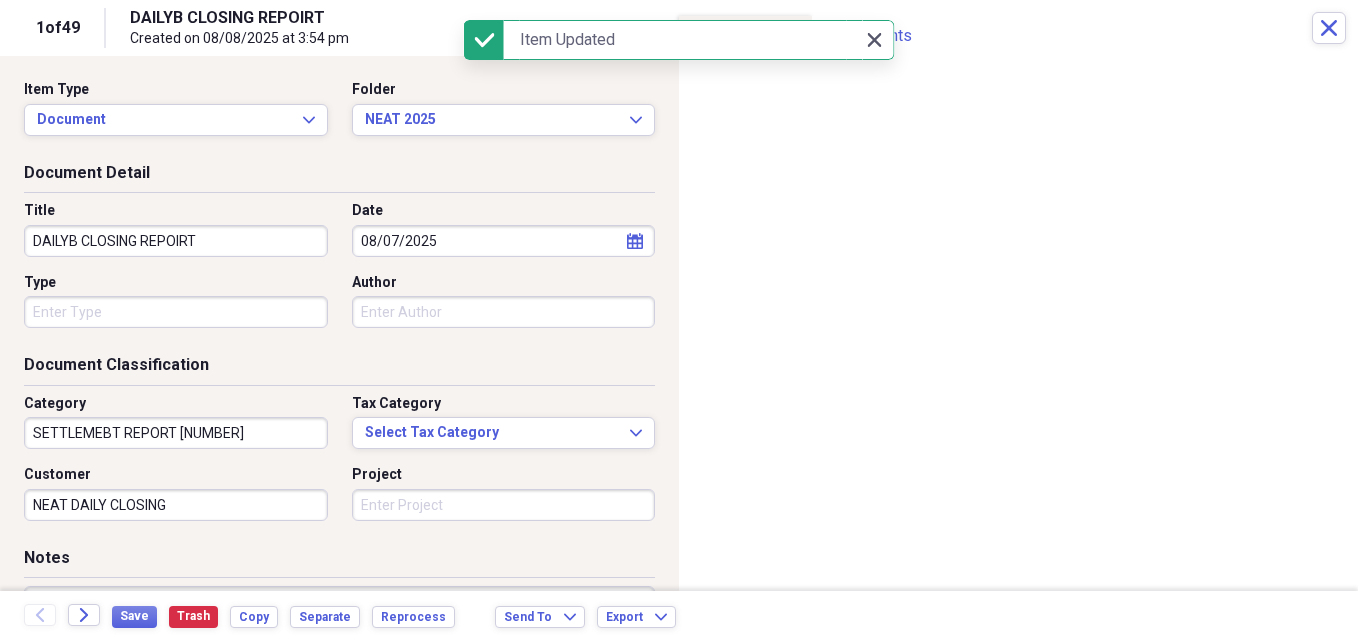 click on "Close" 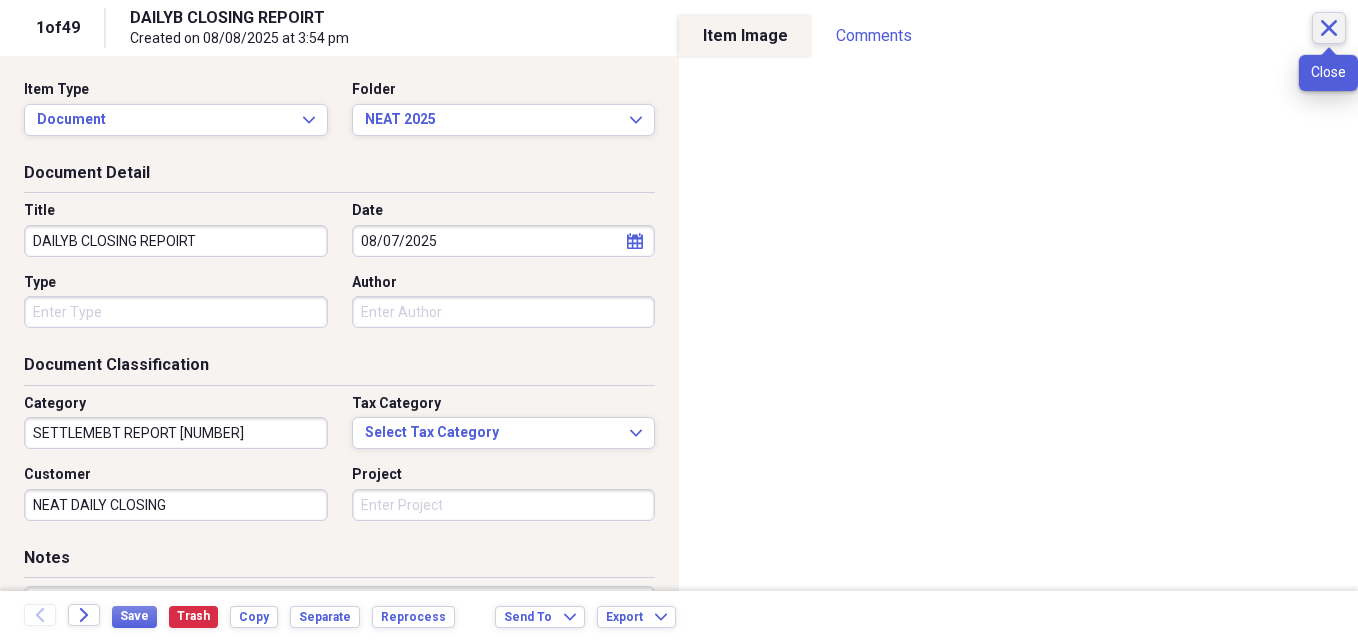 click on "Close" 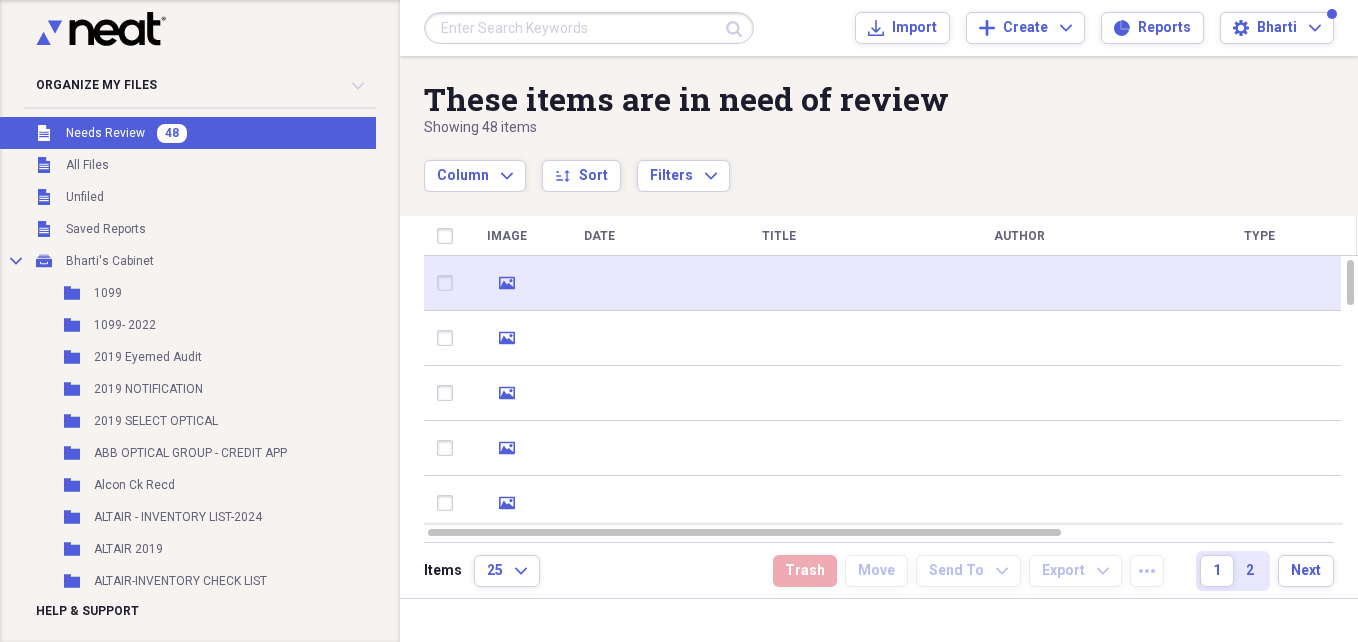 click at bounding box center [1019, 283] 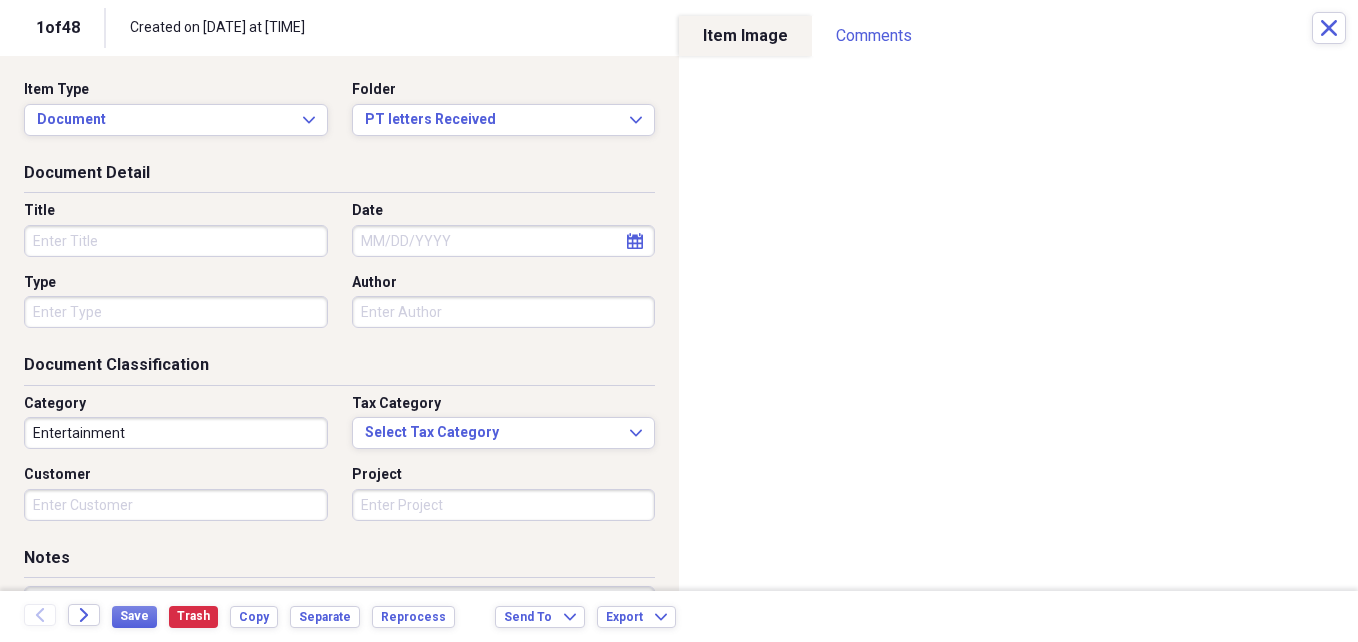 click on "Title" at bounding box center [176, 241] 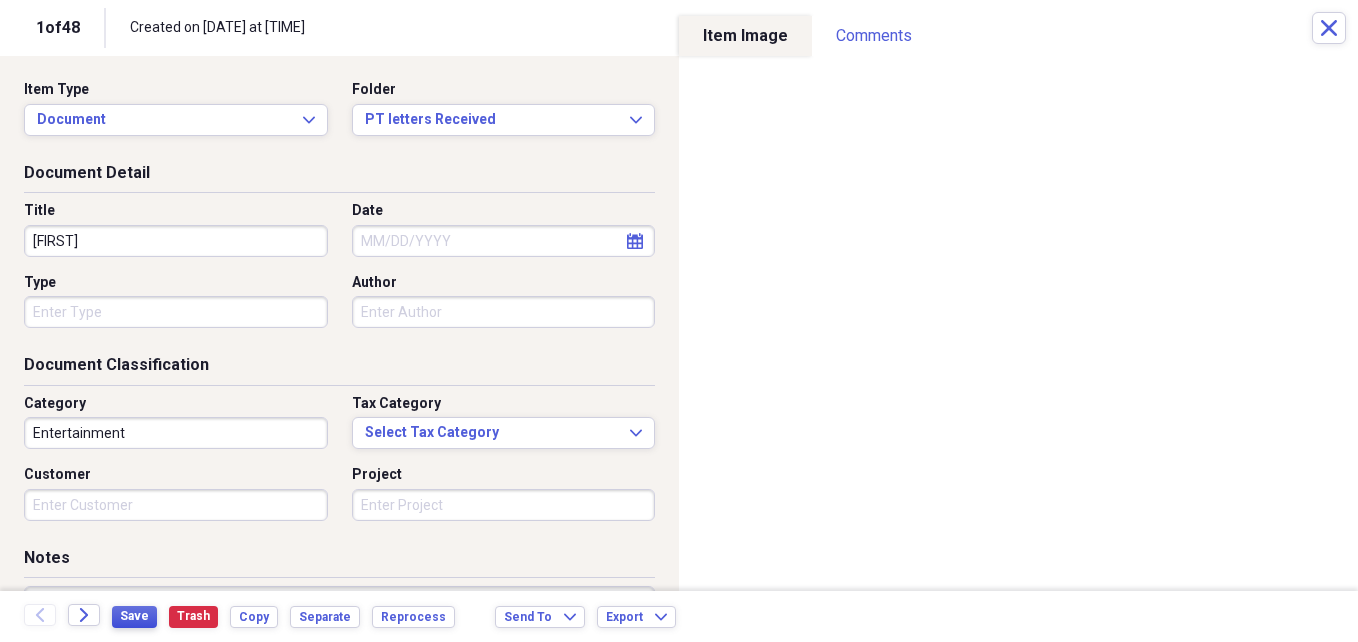 click on "Save" at bounding box center (134, 617) 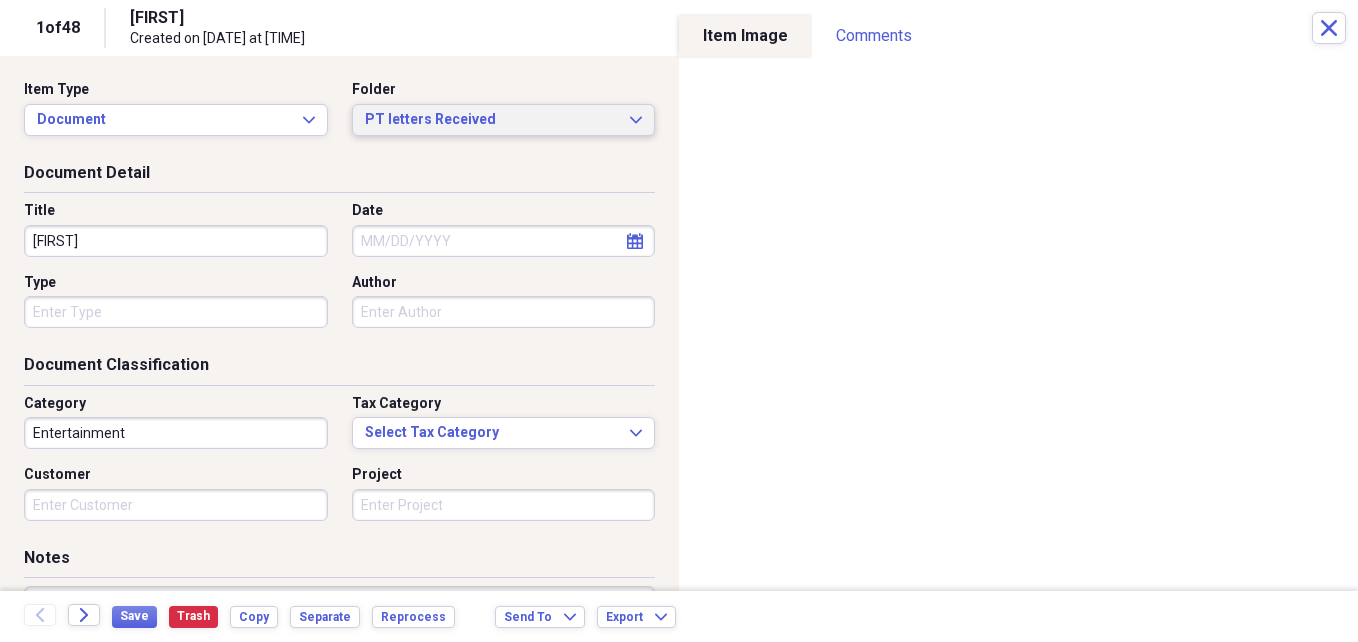 click on "Expand" 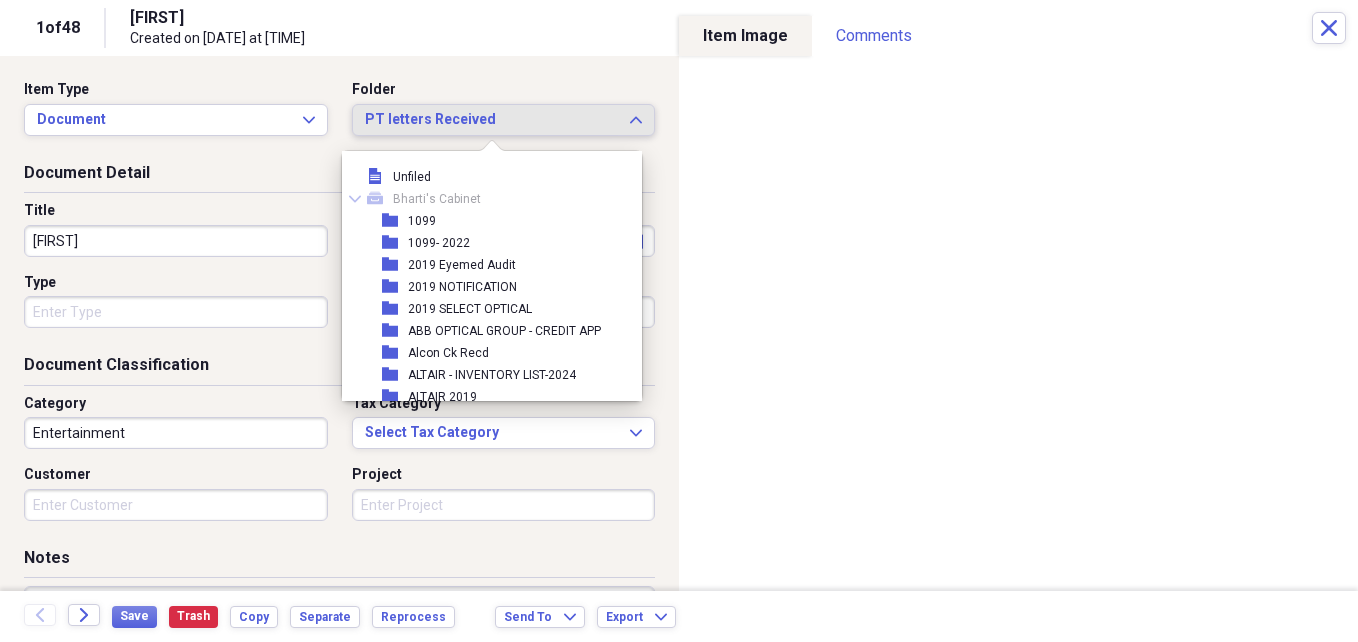 scroll, scrollTop: 6677, scrollLeft: 0, axis: vertical 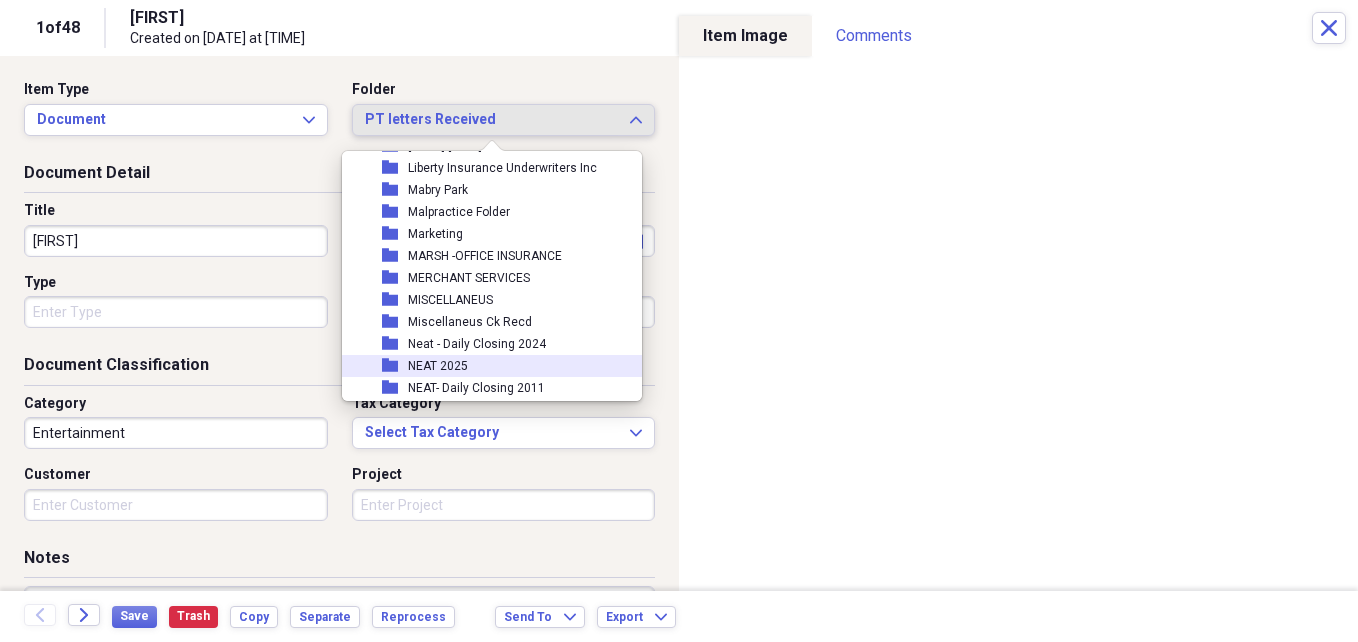 click on "NEAT 2025" at bounding box center [438, 366] 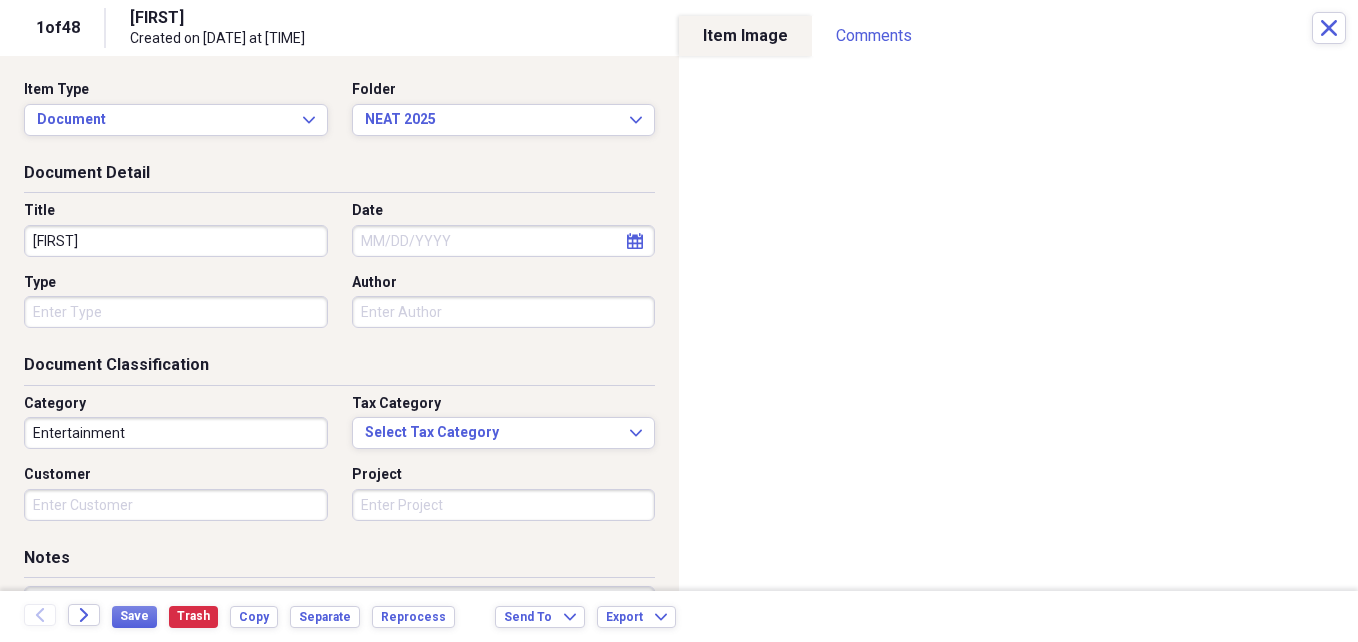 click on "[FIRST]" at bounding box center (176, 241) 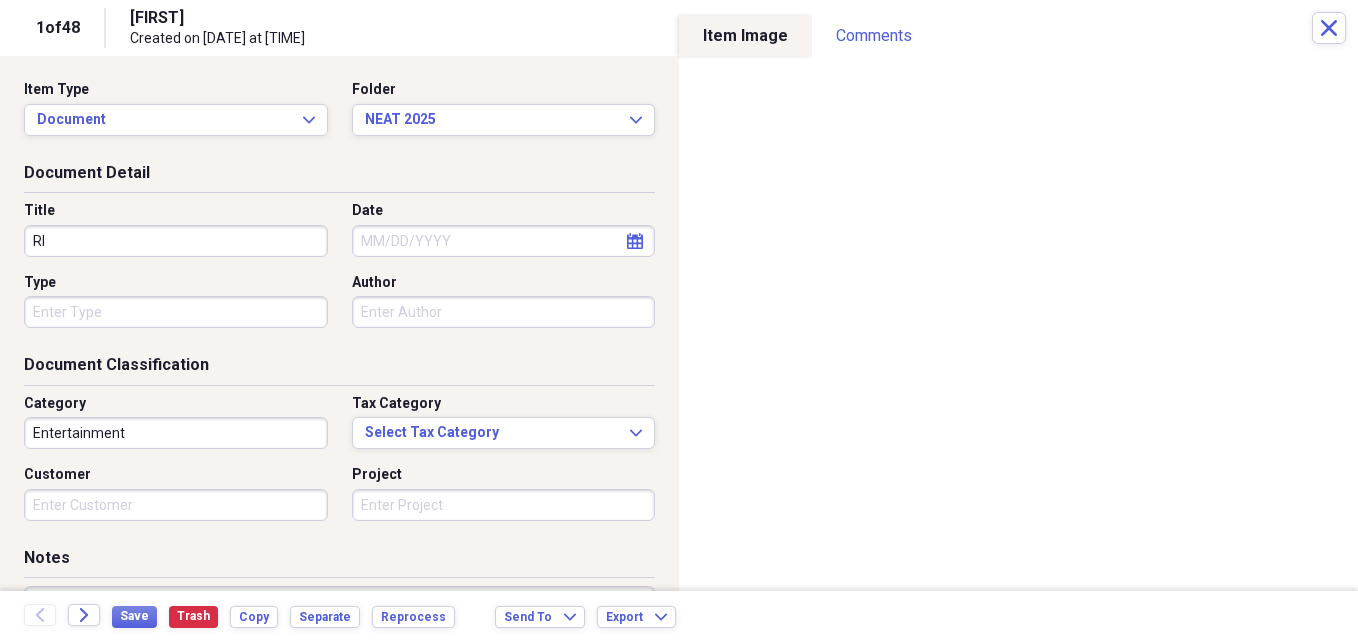 type on "R" 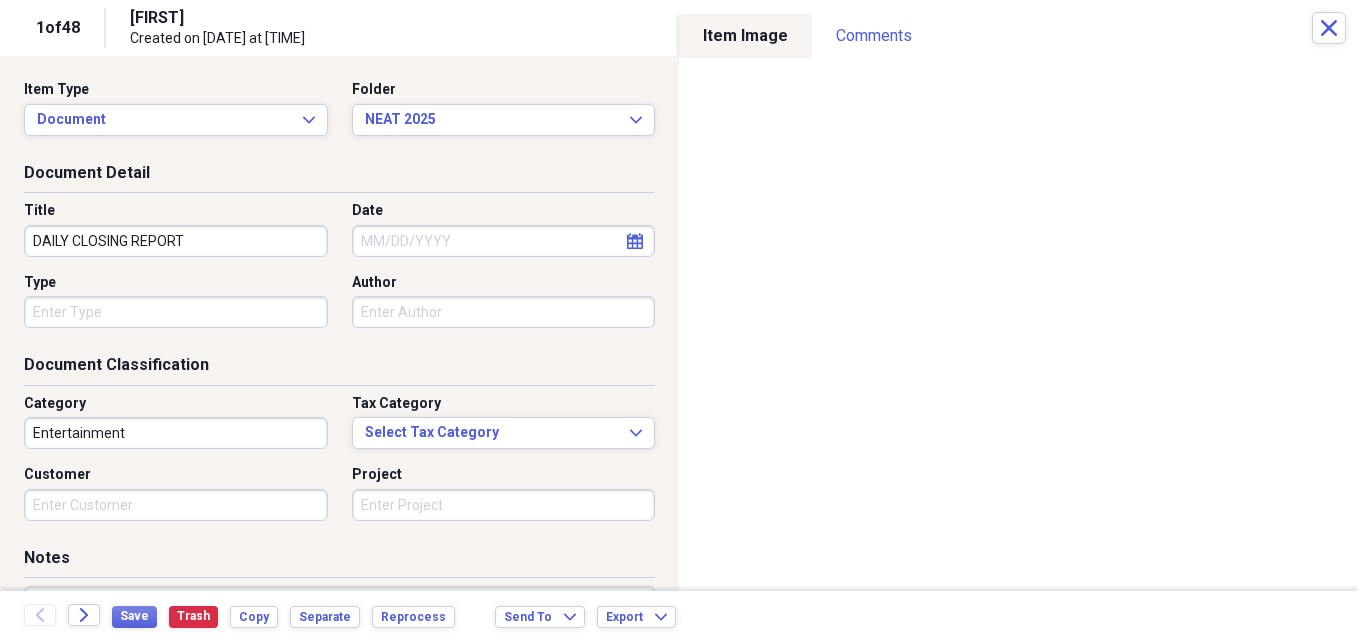 type on "DAILY CLOSING REPORT" 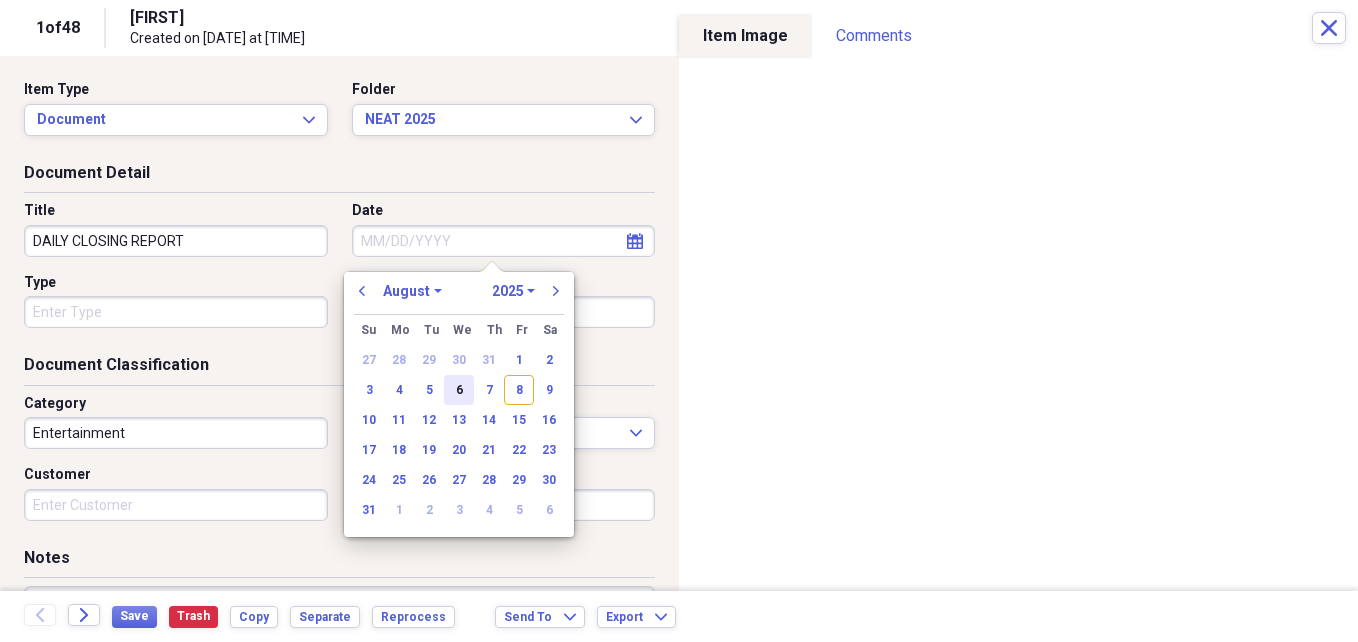 click on "6" at bounding box center (459, 390) 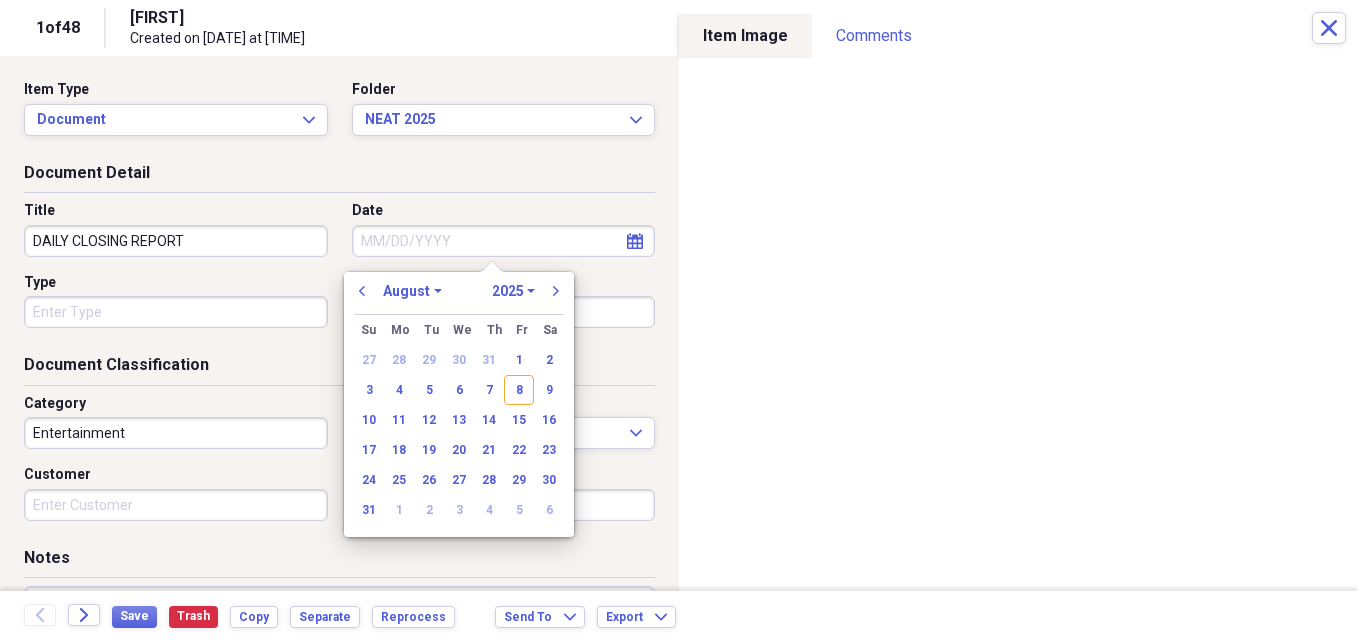 type on "08/06/2025" 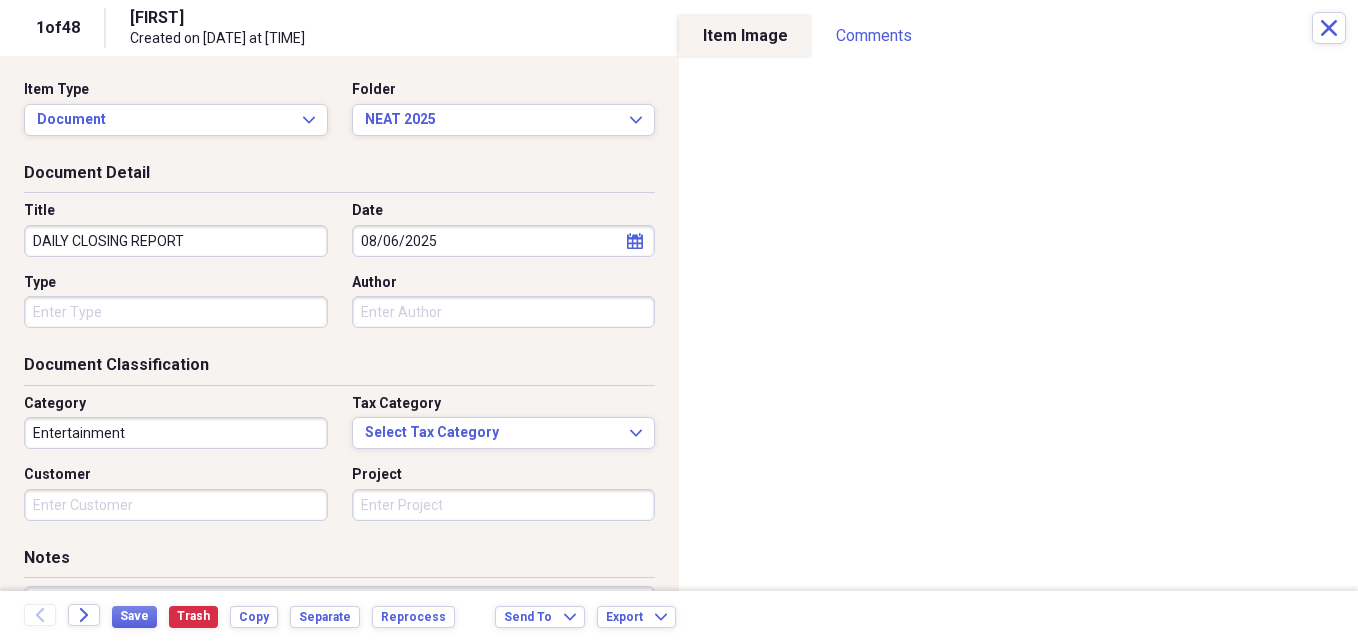 click on "Entertainment" at bounding box center (176, 433) 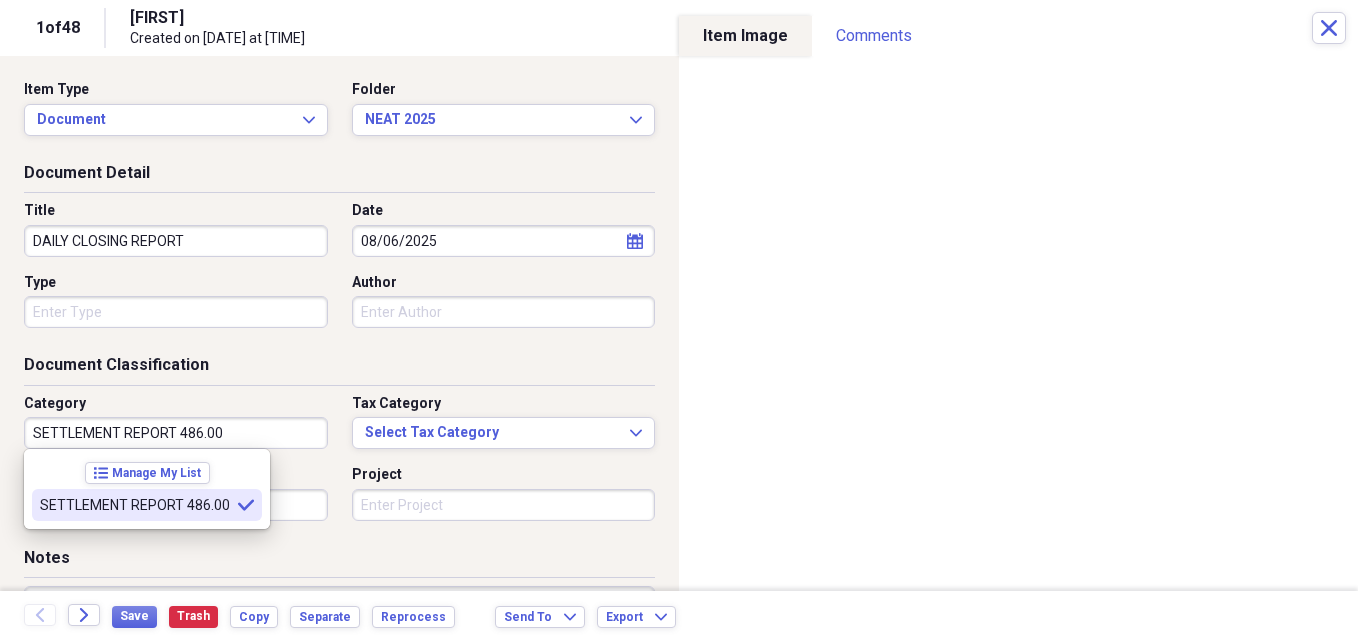type on "SETTLEMENT REPORT 486.00" 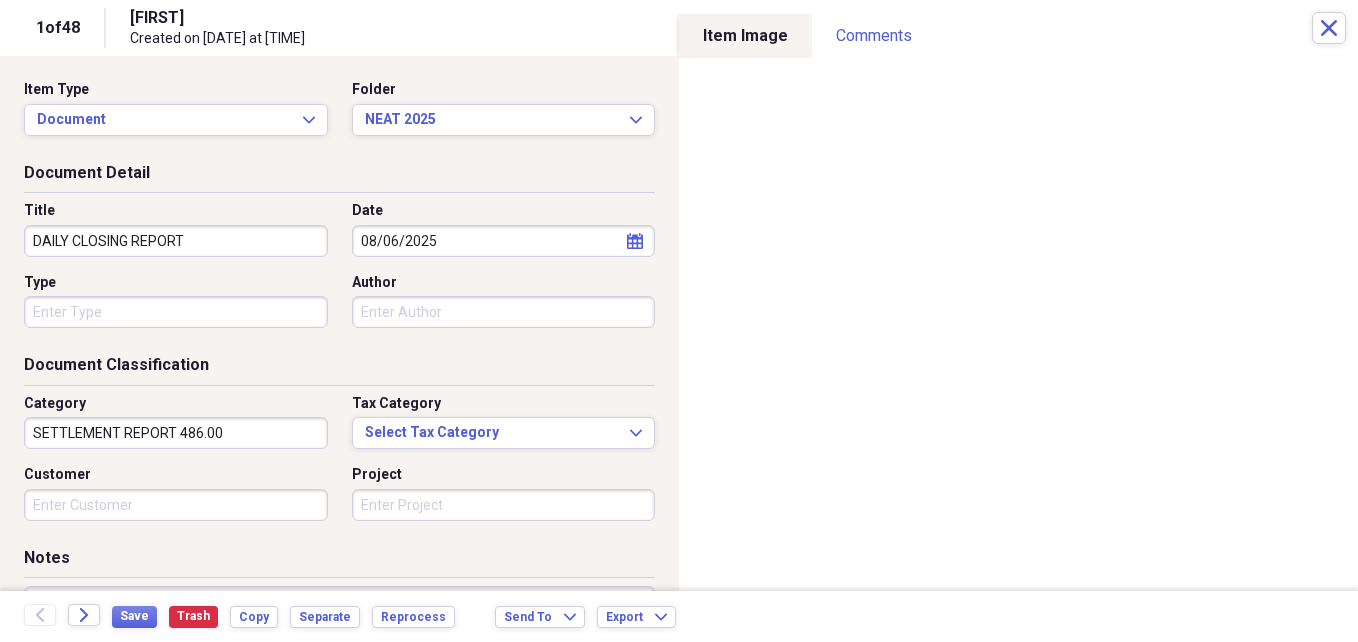 click on "Customer" at bounding box center (176, 505) 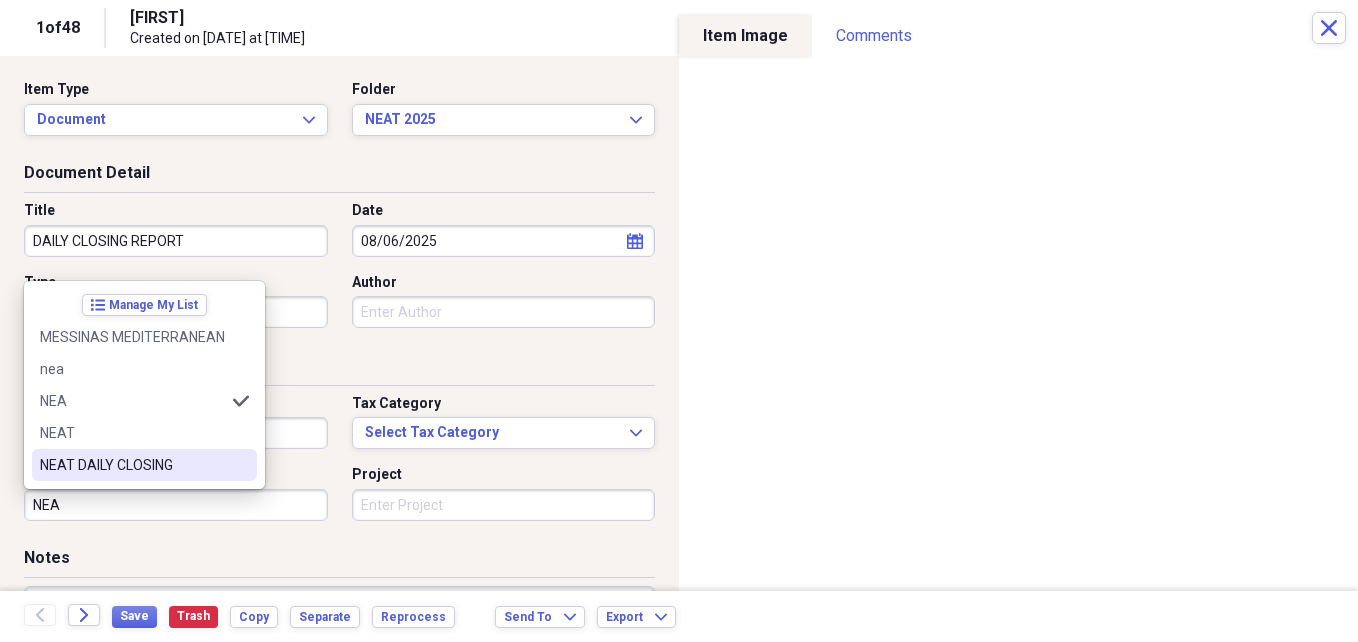 click on "NEAT DAILY CLOSING" at bounding box center [132, 465] 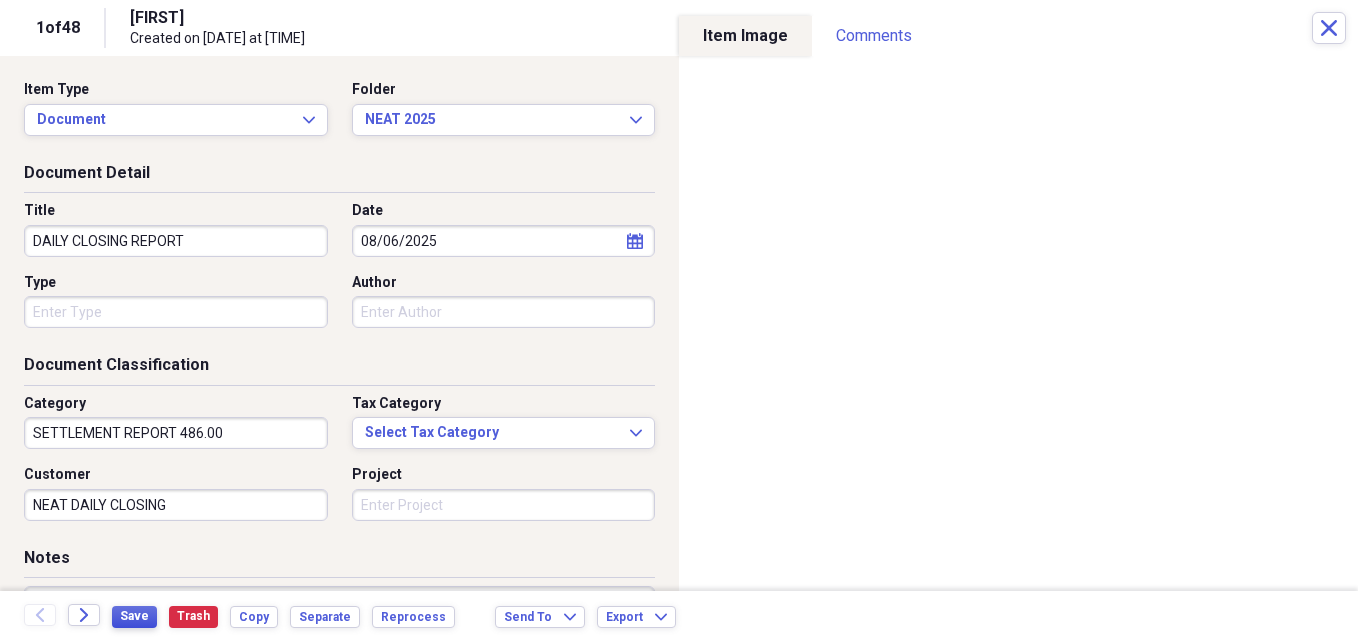 click on "Save" at bounding box center [134, 616] 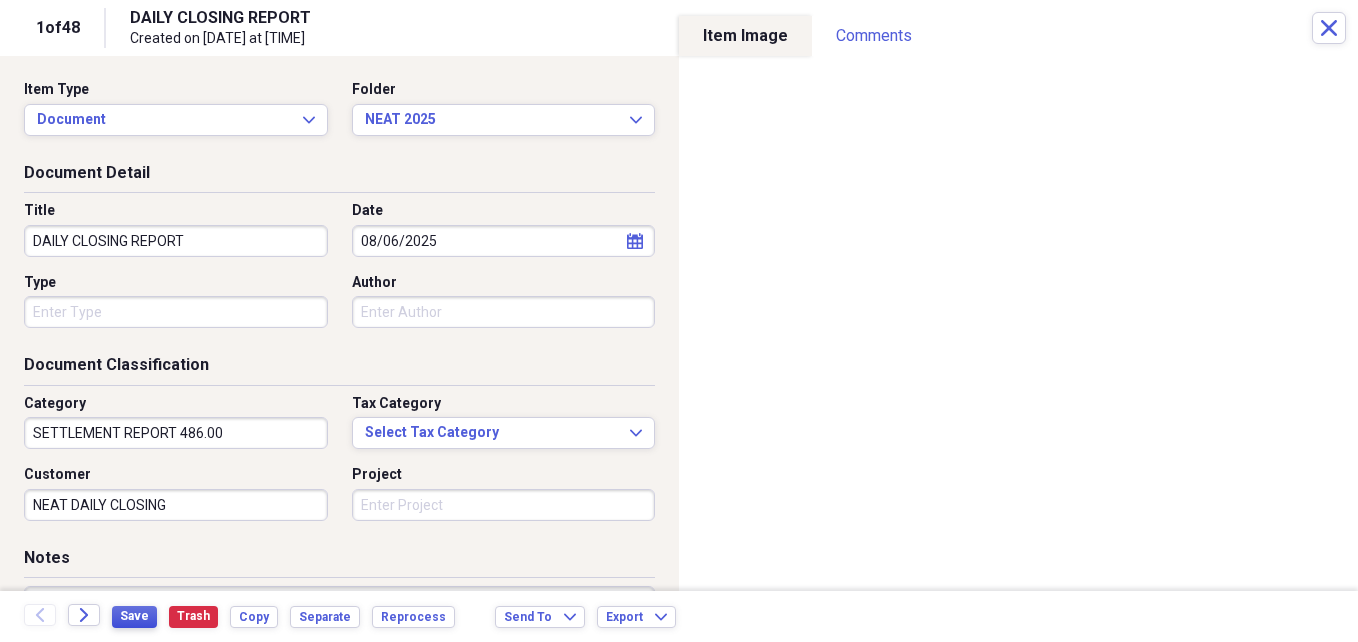 click on "Save" at bounding box center [134, 616] 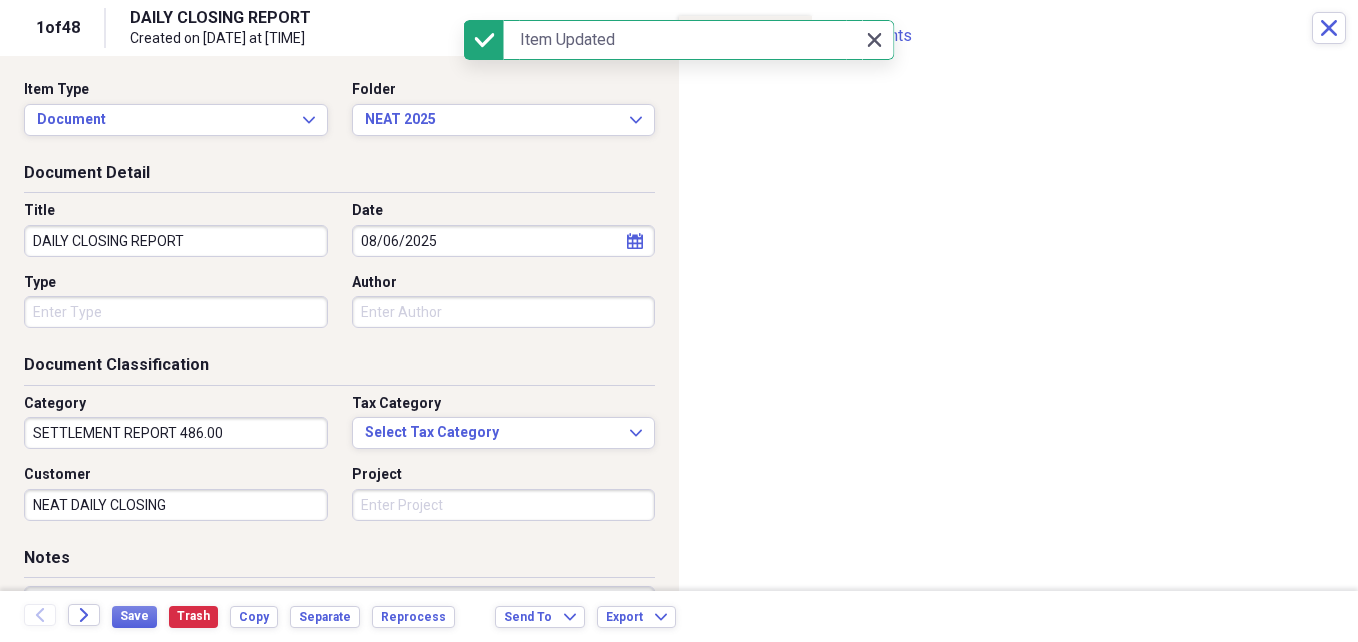 click on "Close" 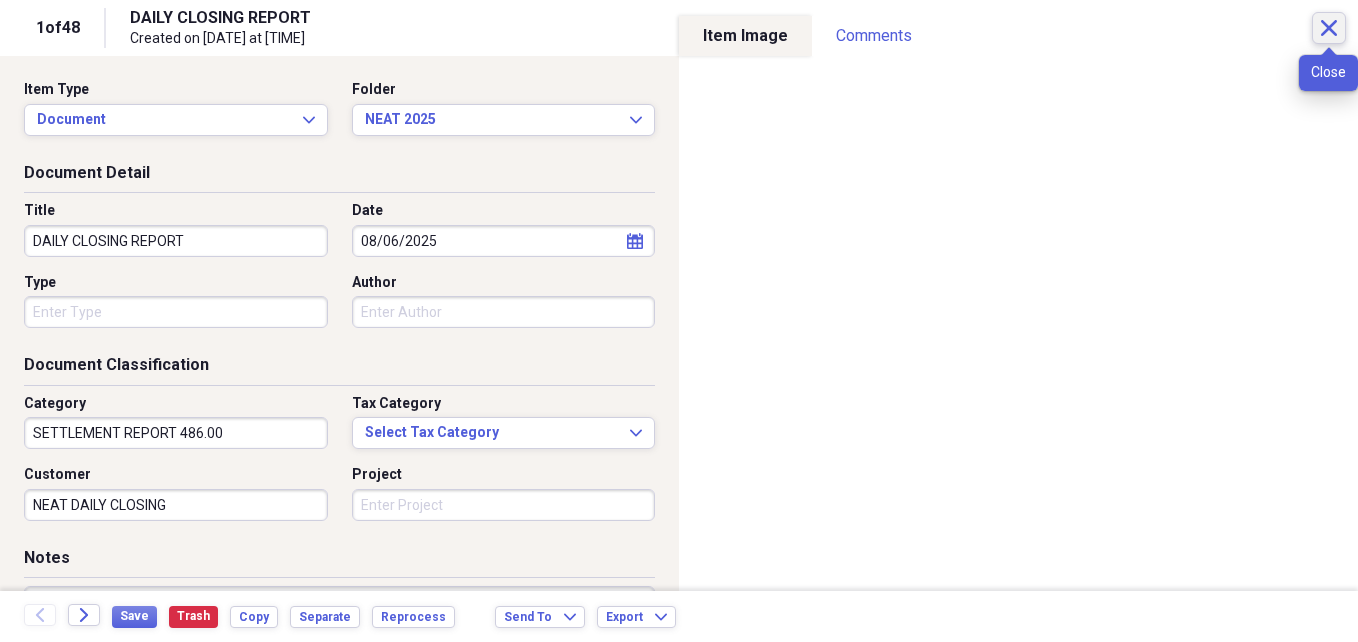 click 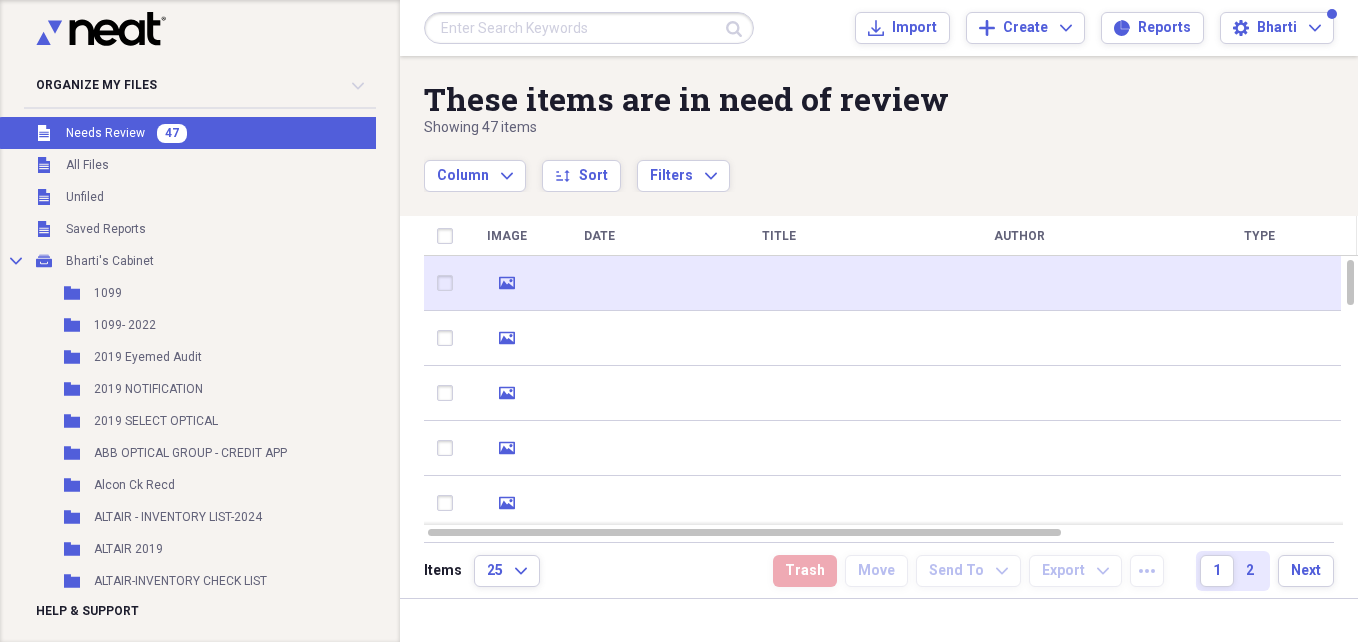 click at bounding box center [1019, 283] 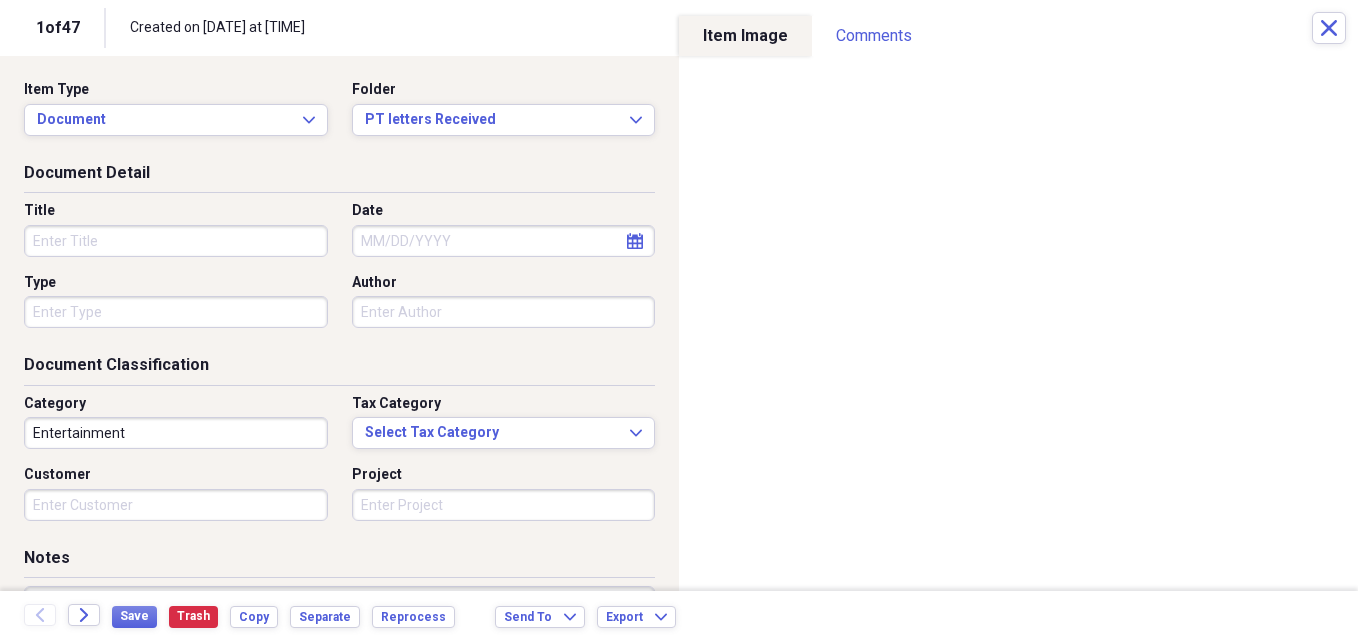 click on "Title" at bounding box center (176, 241) 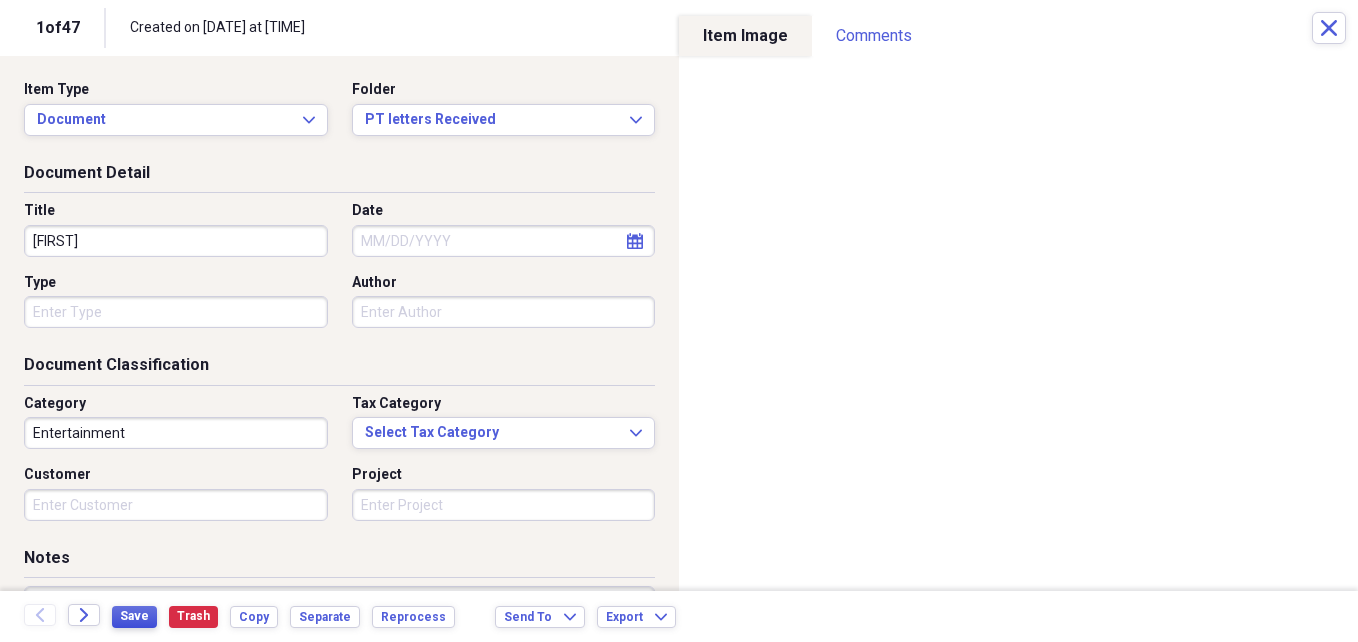 click on "Save" at bounding box center [134, 616] 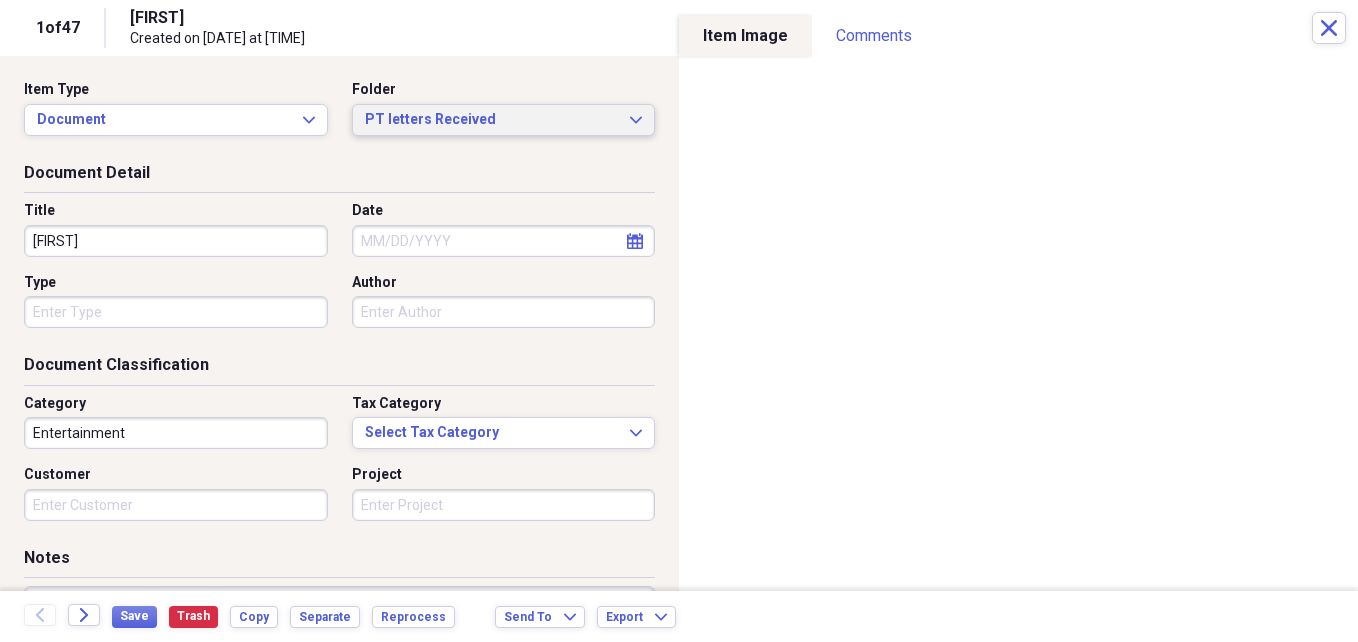 click on "Expand" 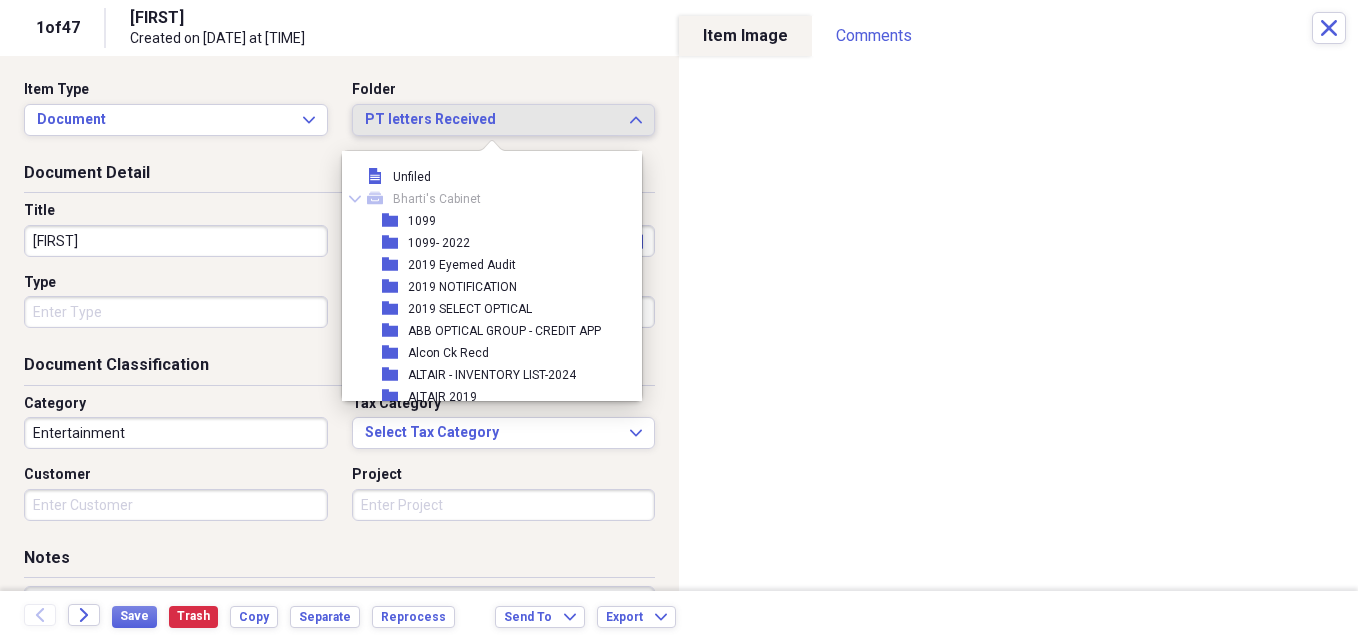 scroll, scrollTop: 6677, scrollLeft: 0, axis: vertical 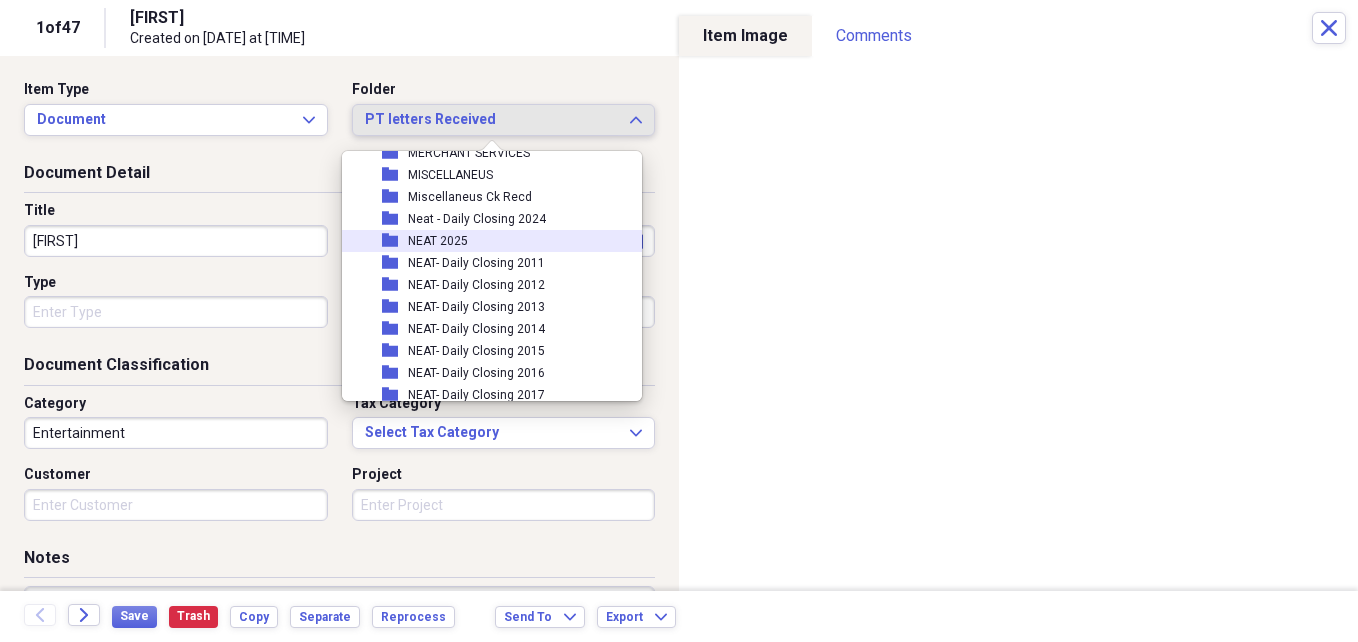 click on "NEAT 2025" at bounding box center [438, 241] 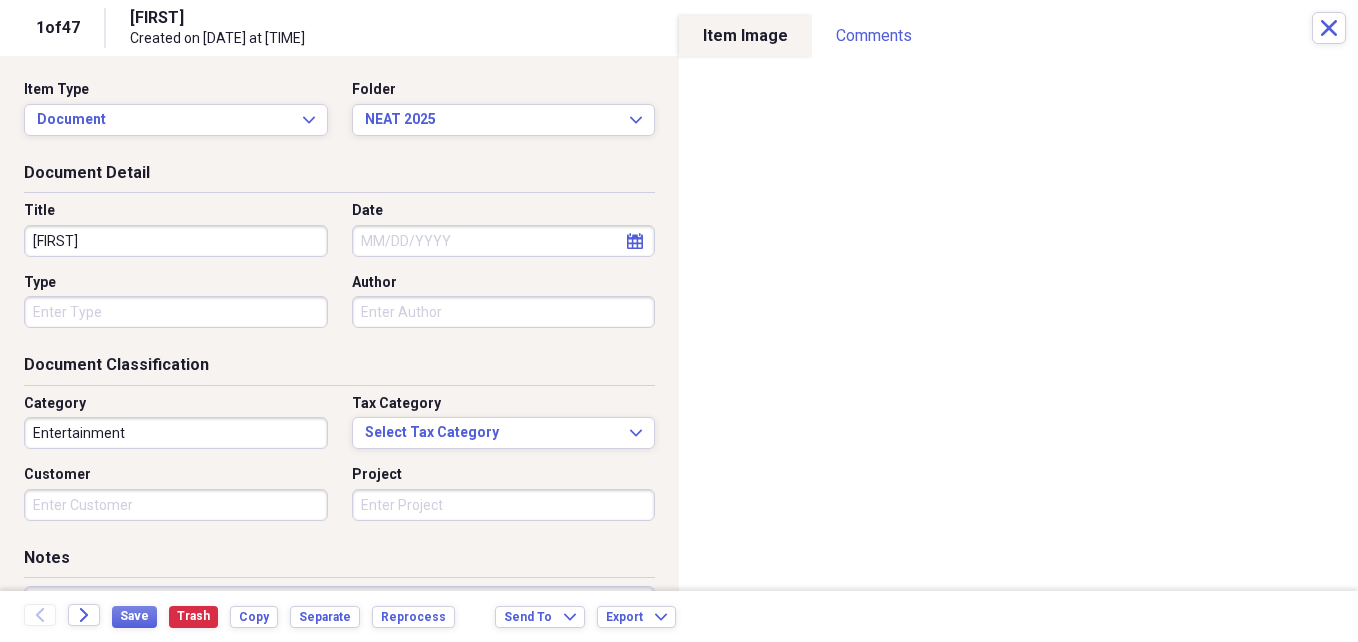 click on "[FIRST]" at bounding box center [176, 241] 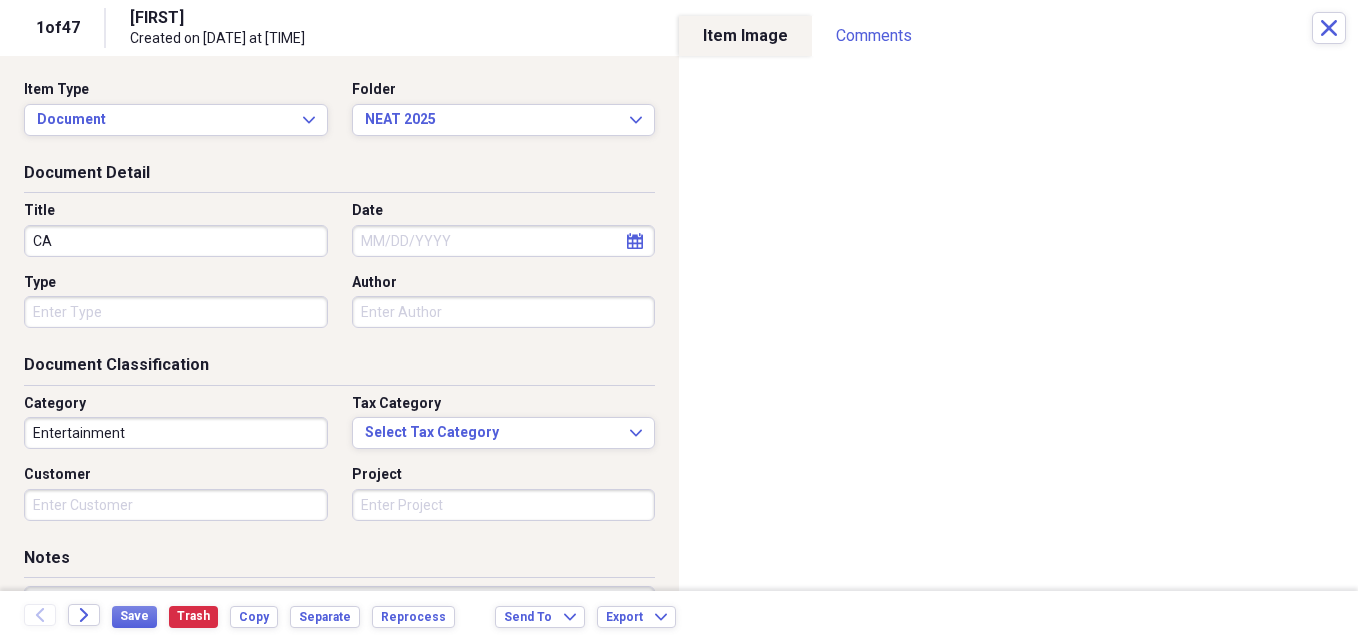 type on "C" 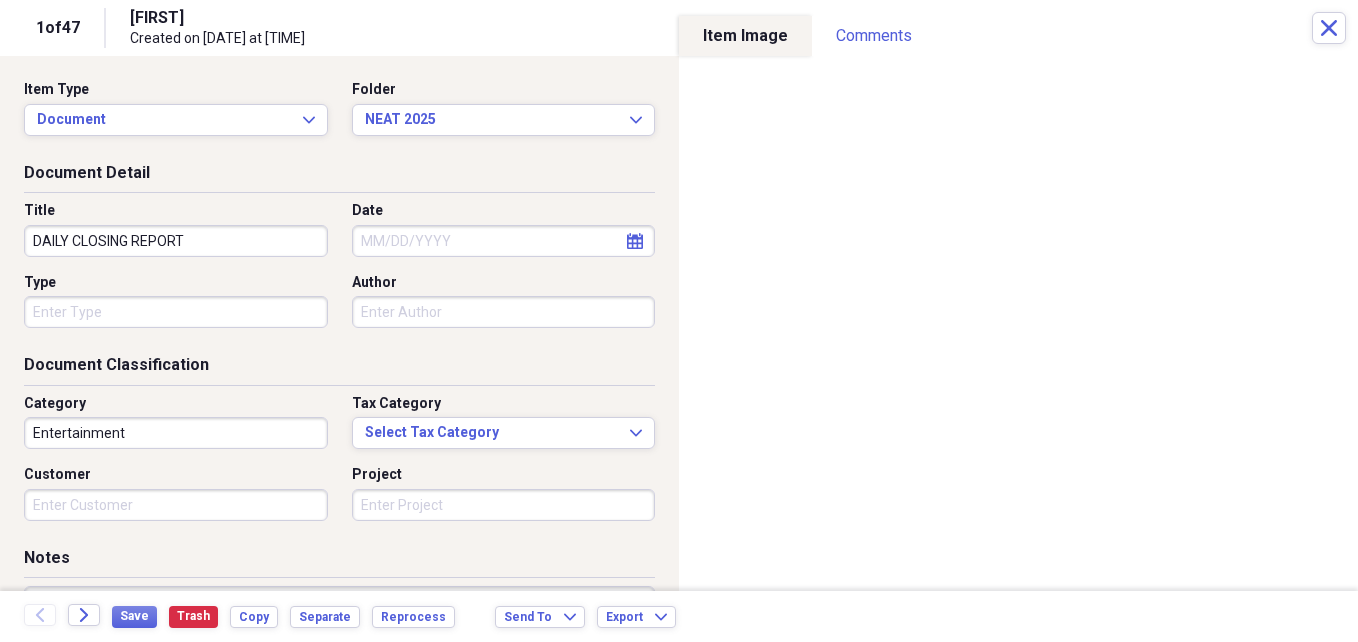 type on "DAILY CLOSING REPORT" 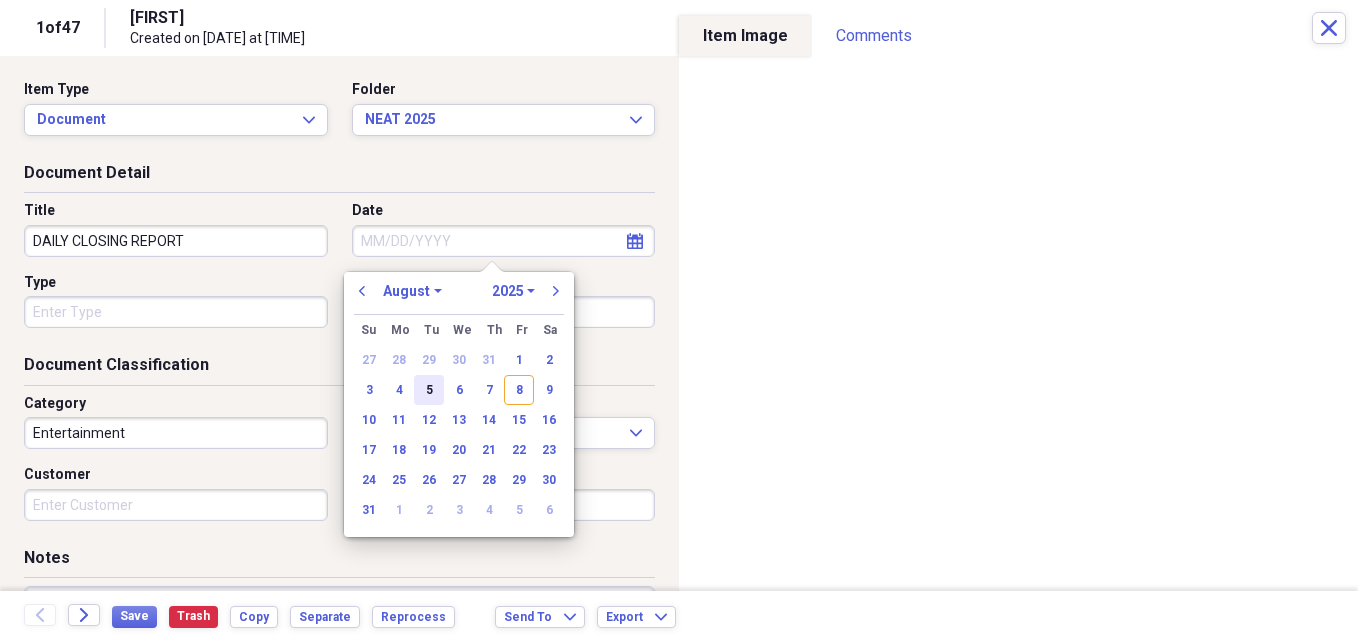 click on "5" at bounding box center [429, 390] 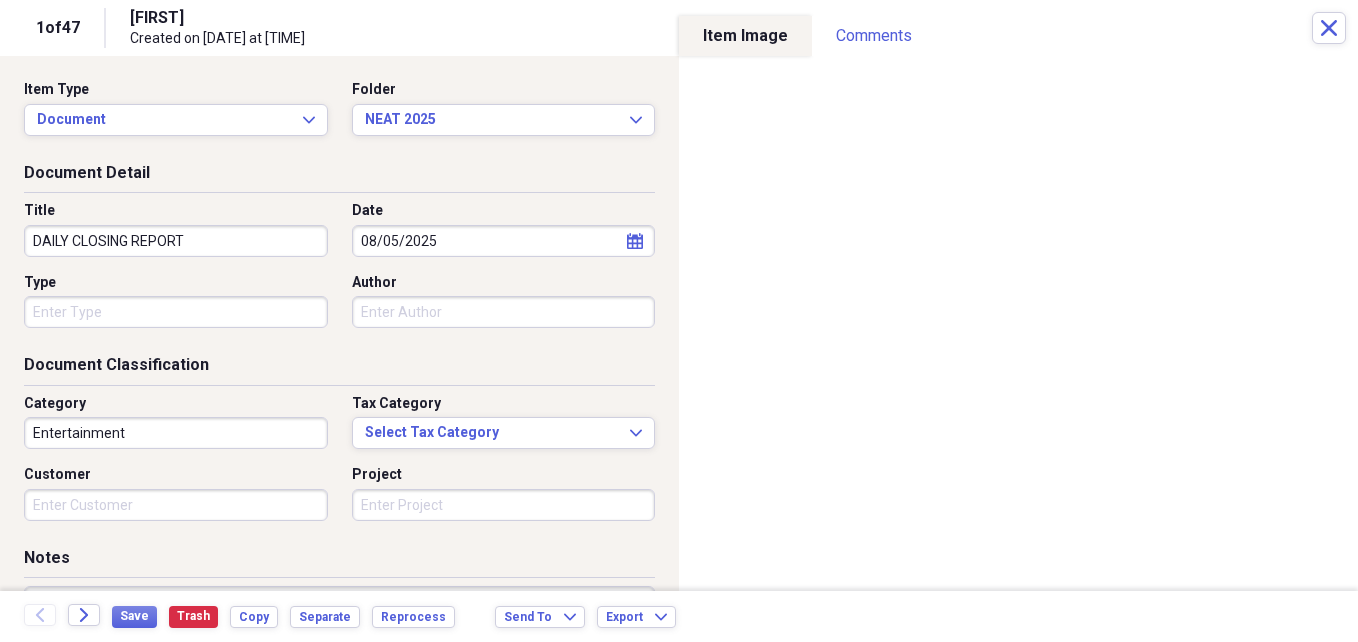 click on "Entertainment" at bounding box center (176, 433) 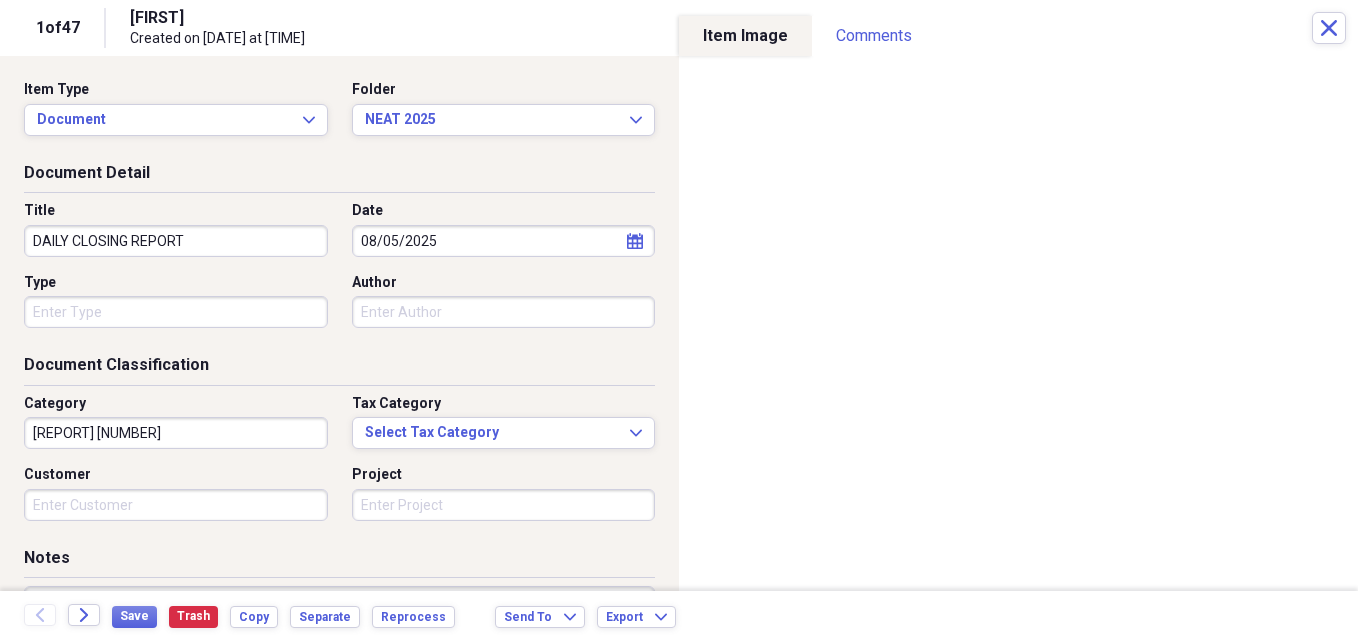 type on "[REPORT] [NUMBER]" 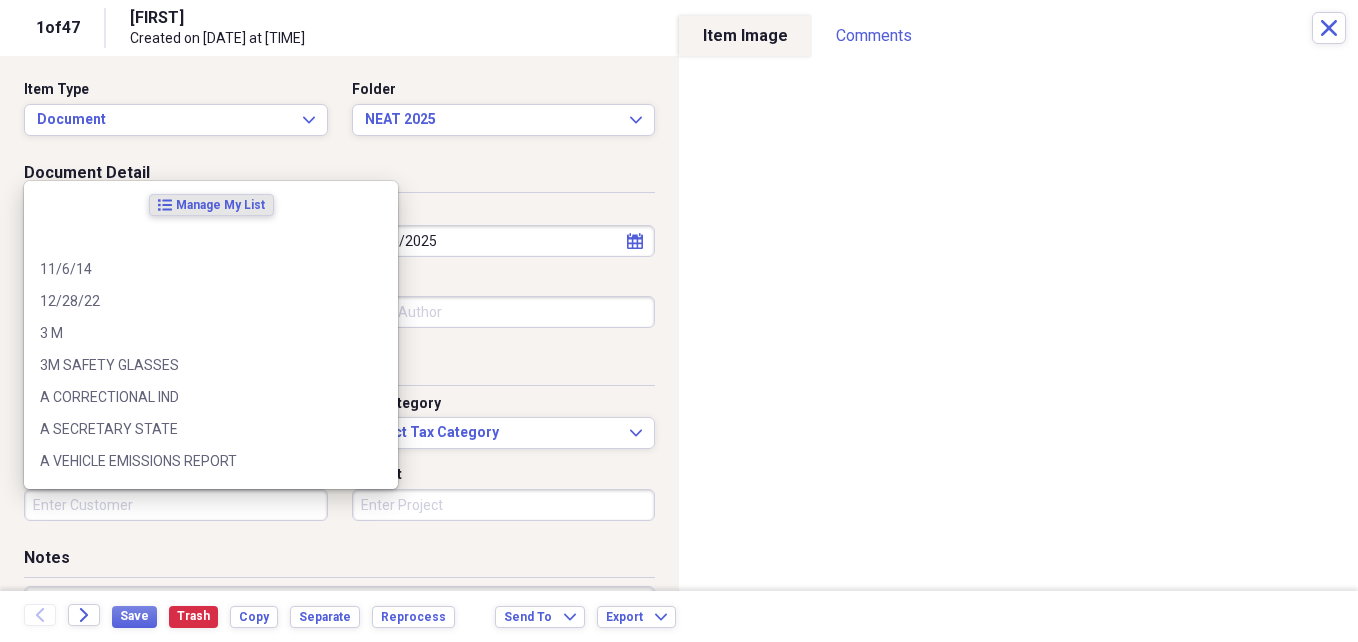 click on "Customer" at bounding box center [176, 505] 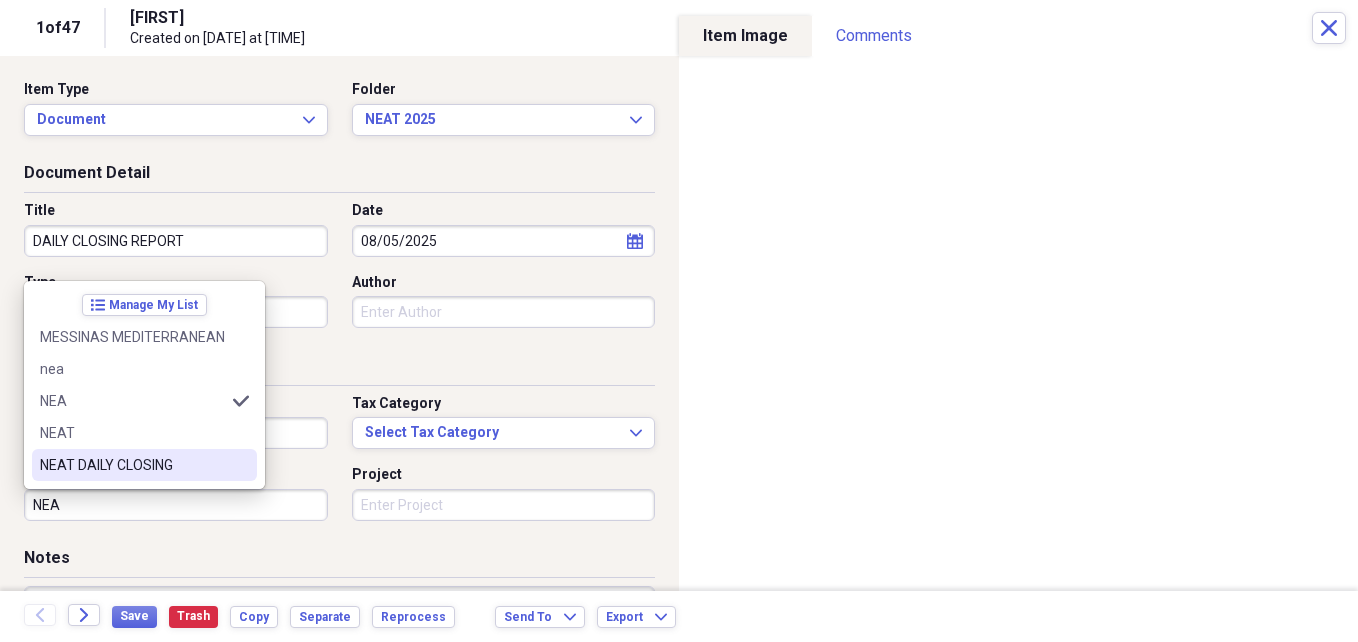 click on "NEAT DAILY CLOSING" at bounding box center [132, 465] 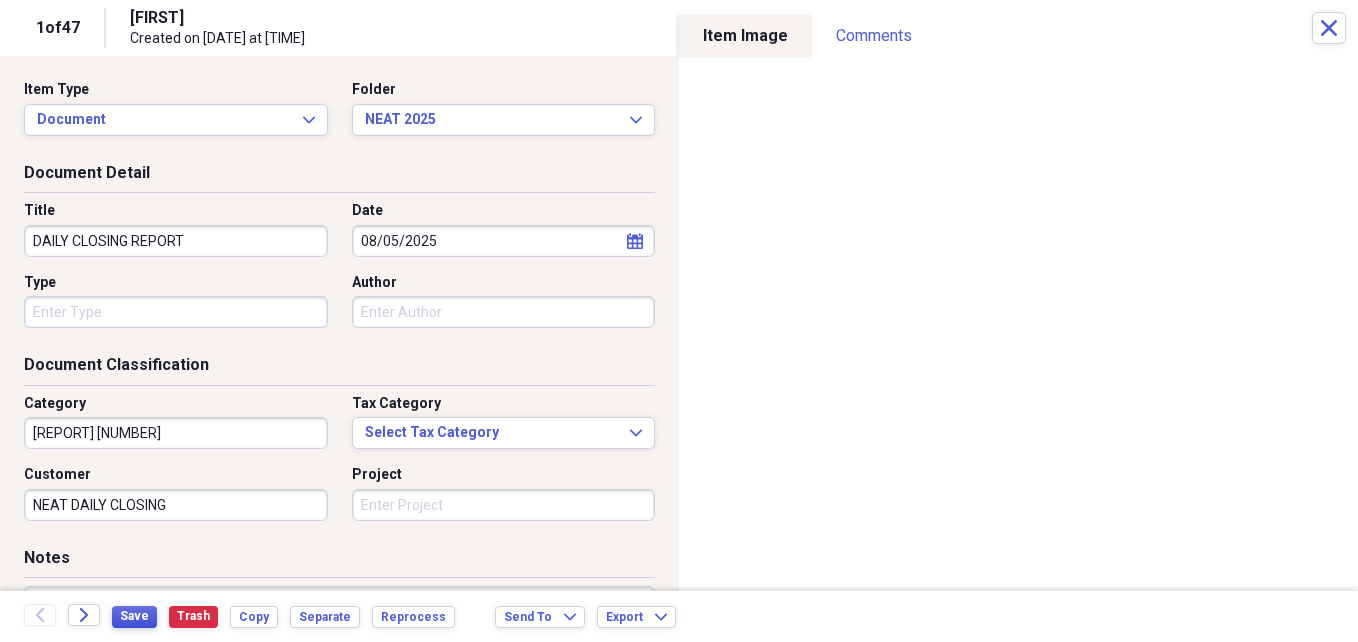click on "Save" at bounding box center (134, 616) 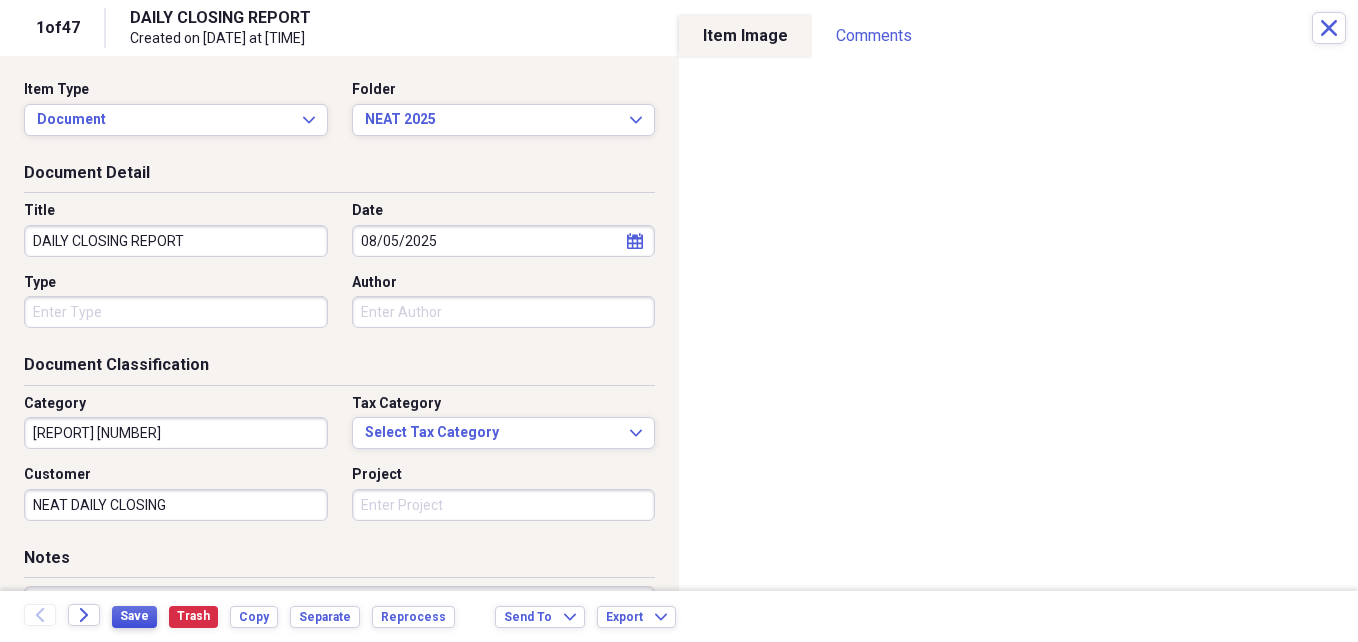 click on "Save" at bounding box center (134, 616) 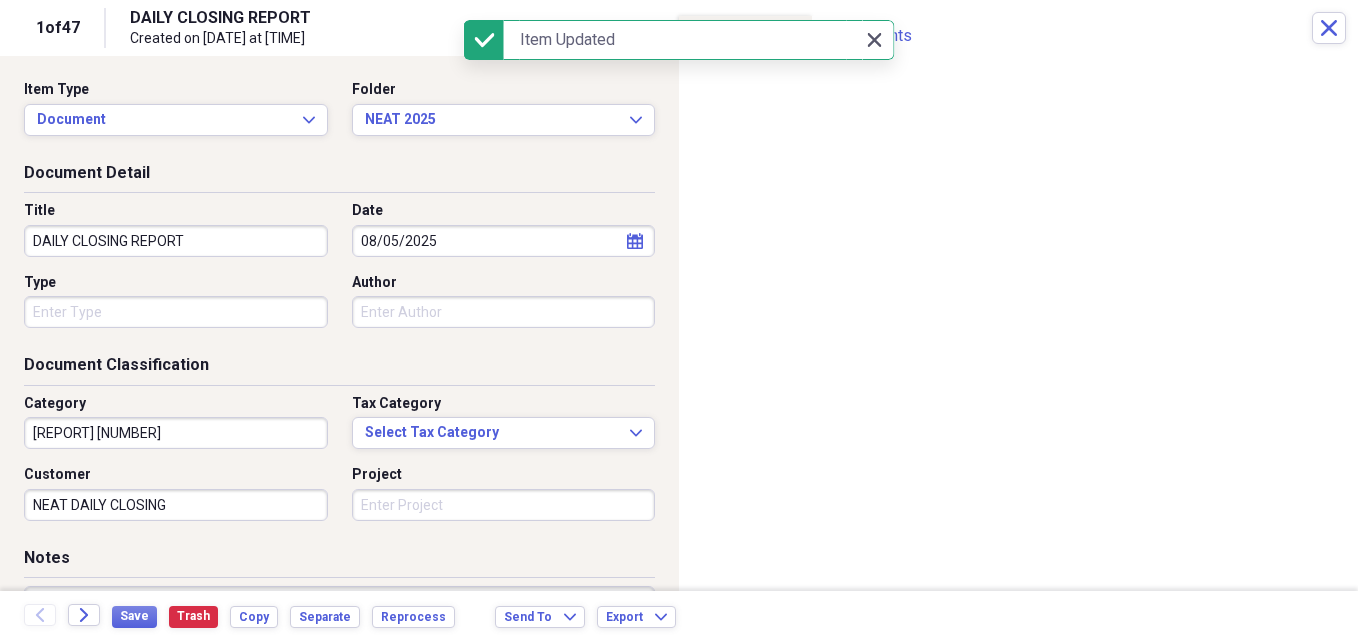click on "Close Close" at bounding box center (874, 40) 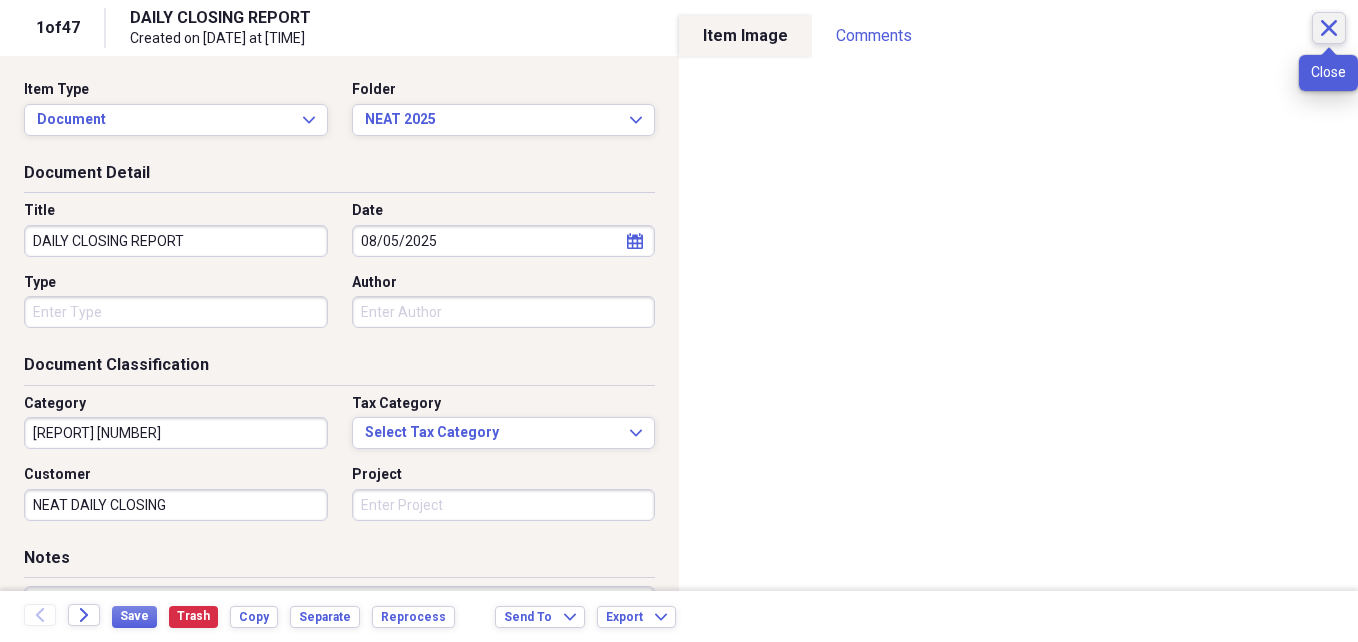 click on "Close" 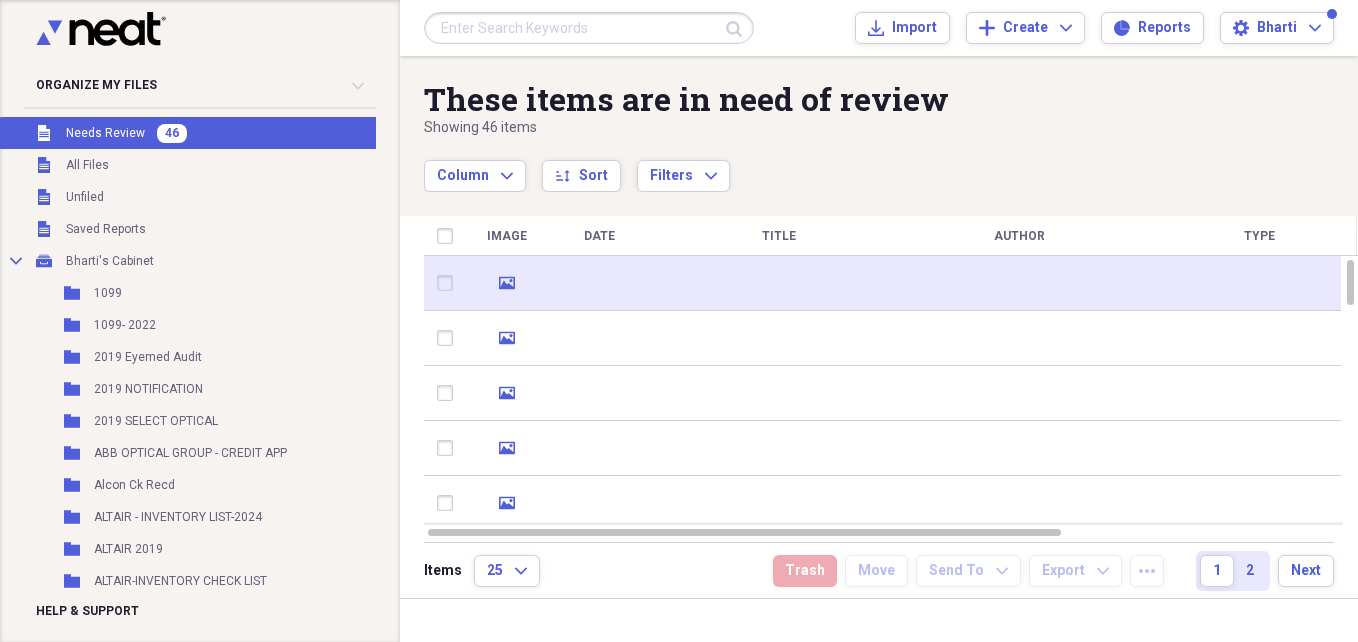 click at bounding box center [1019, 283] 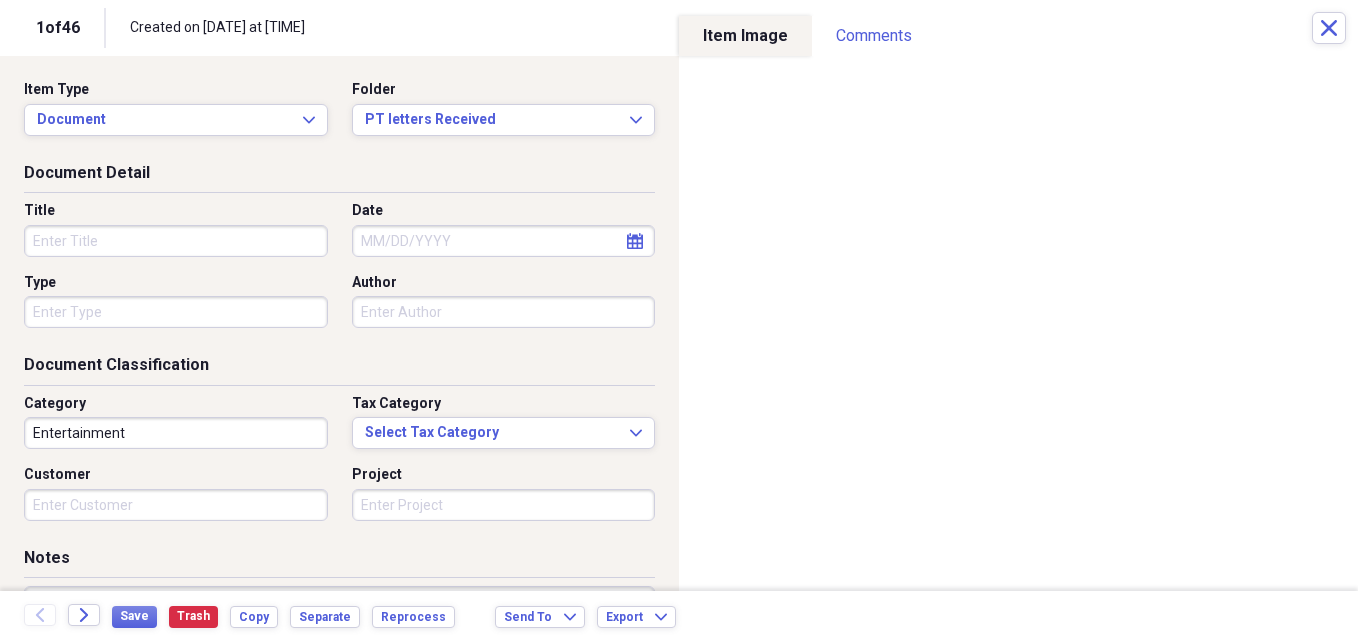 click on "Title" at bounding box center [176, 241] 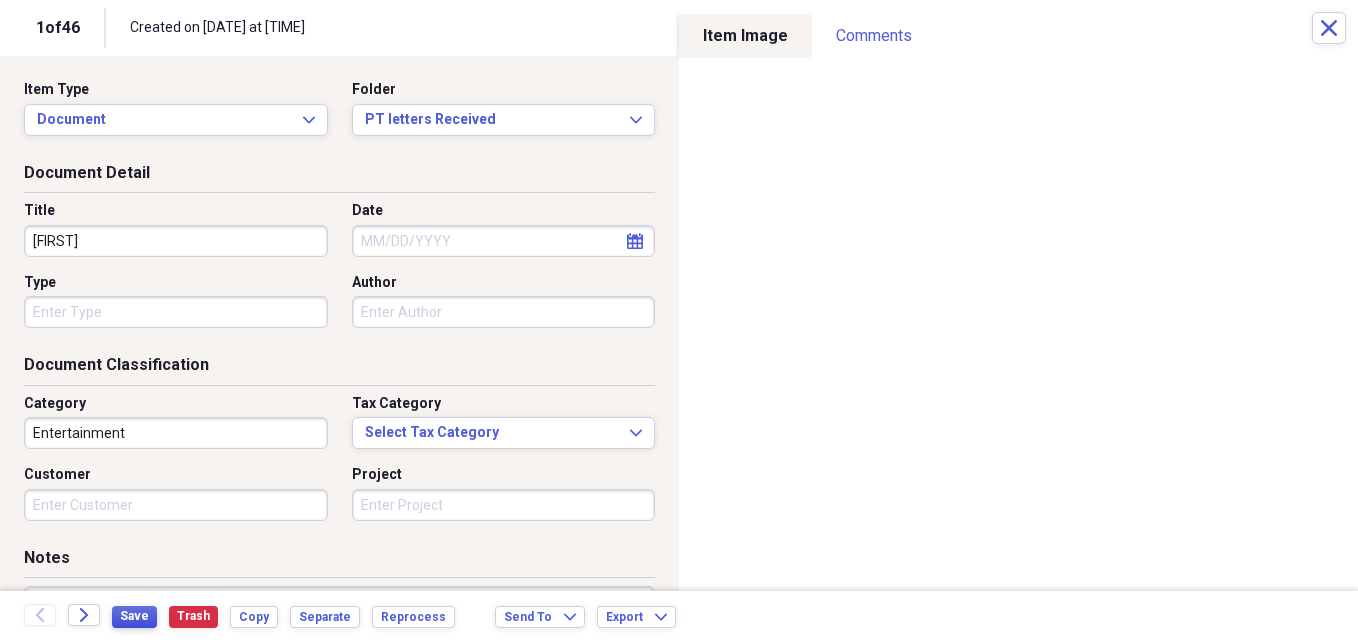 click on "Save" at bounding box center (134, 616) 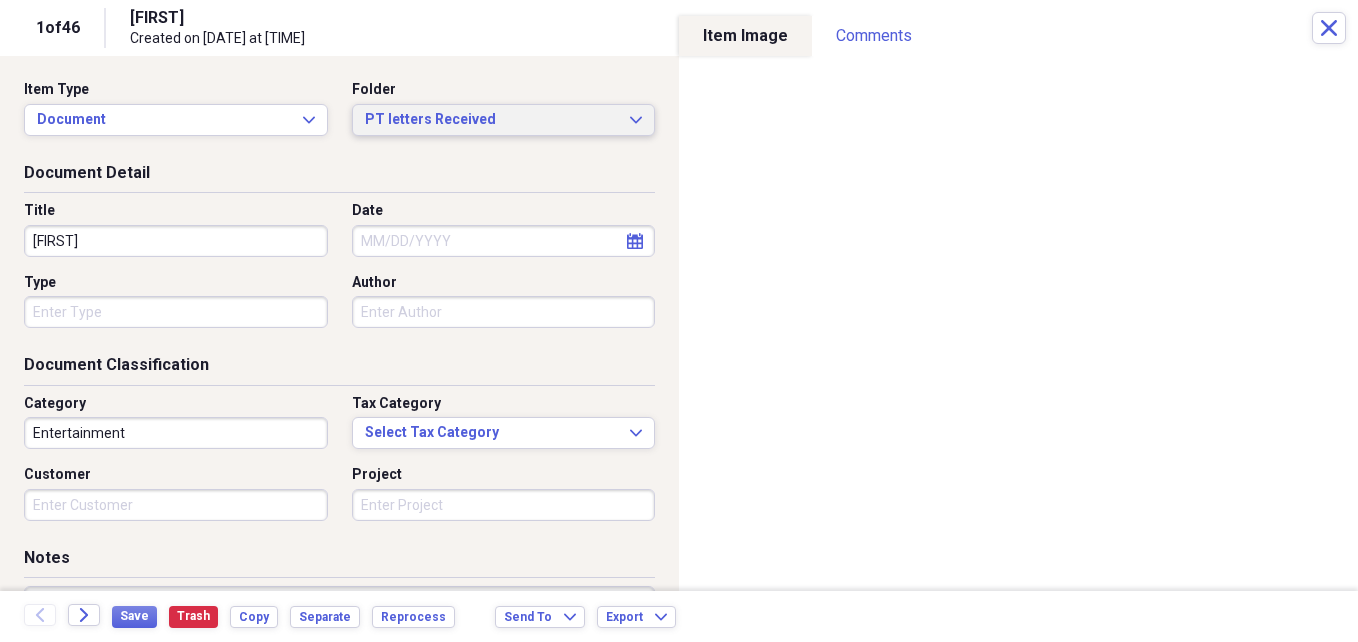 click on "PT letters Received Expand" at bounding box center [504, 120] 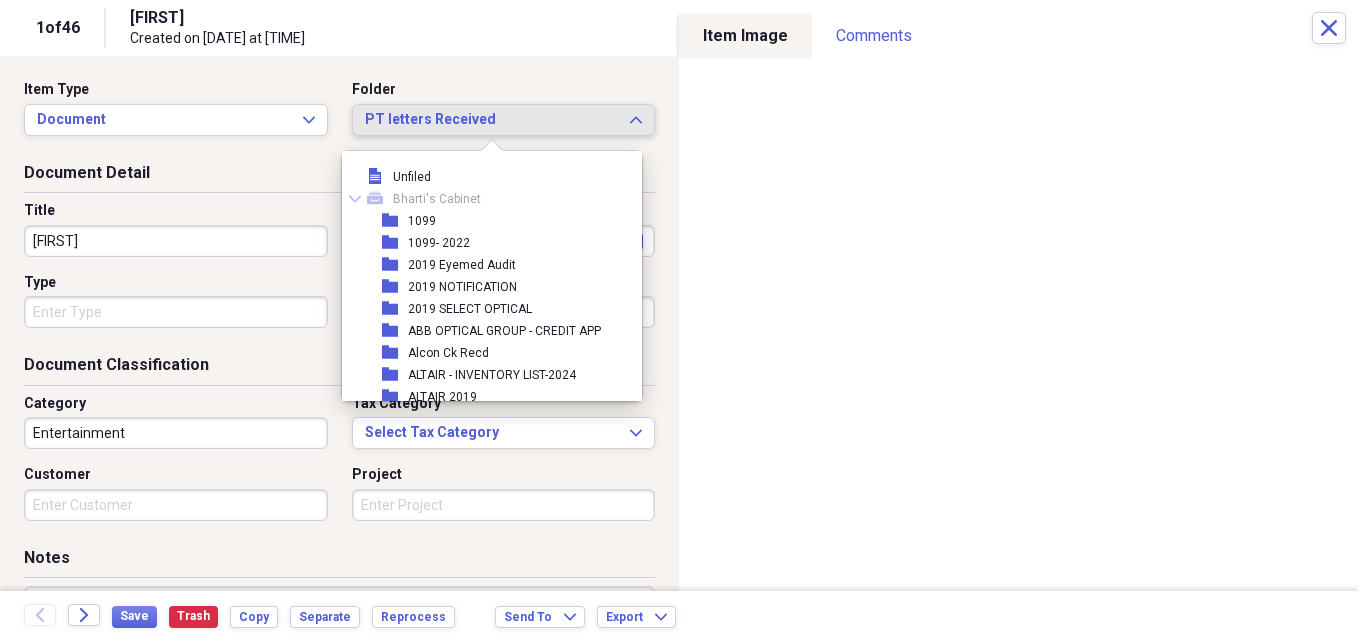 scroll, scrollTop: 6677, scrollLeft: 0, axis: vertical 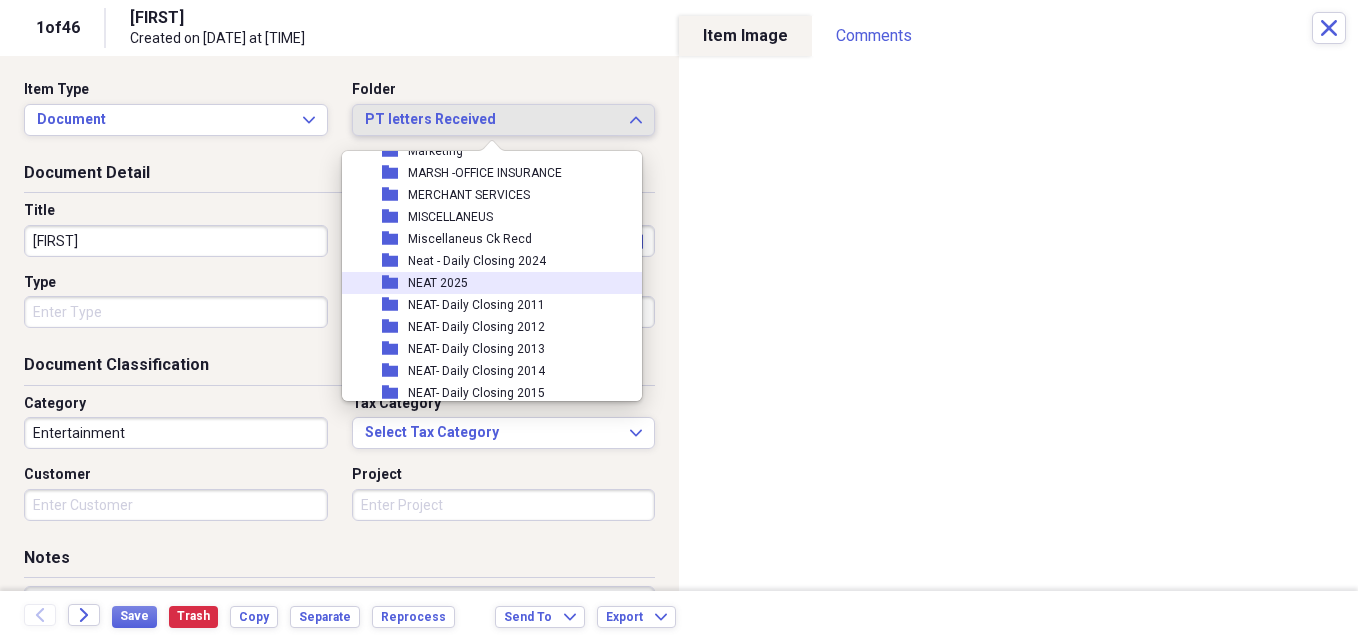 click on "NEAT 2025" at bounding box center [438, 283] 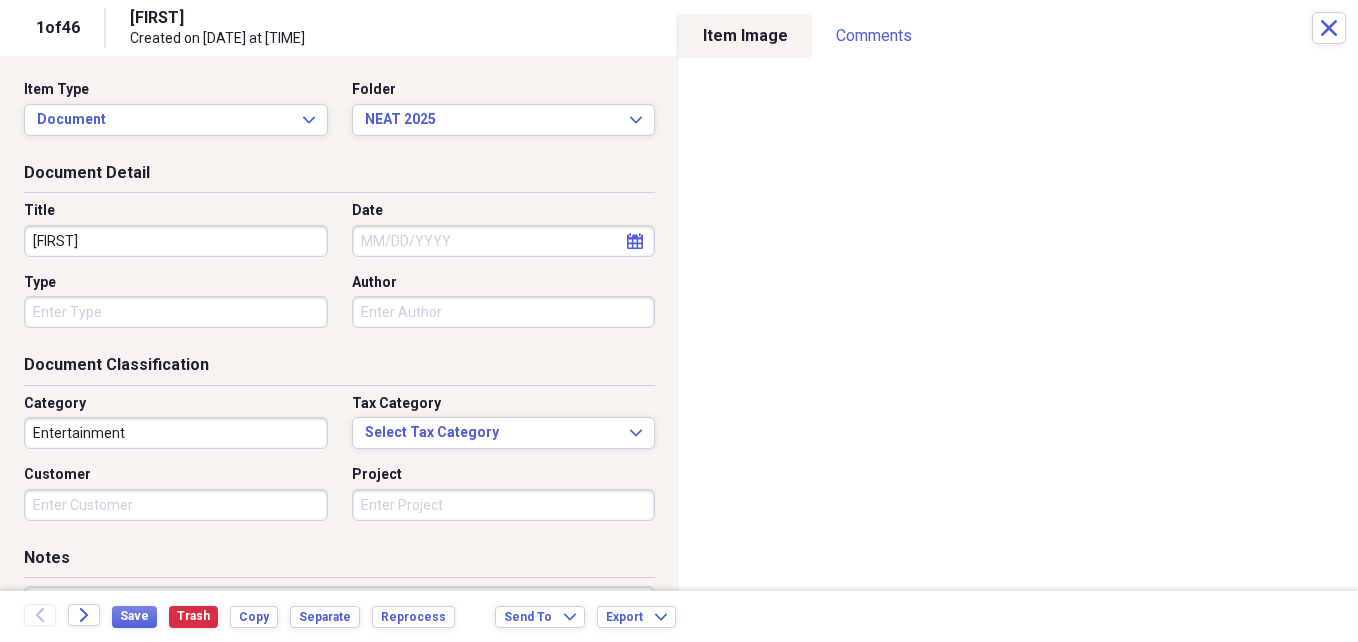 click on "[FIRST]" at bounding box center (176, 241) 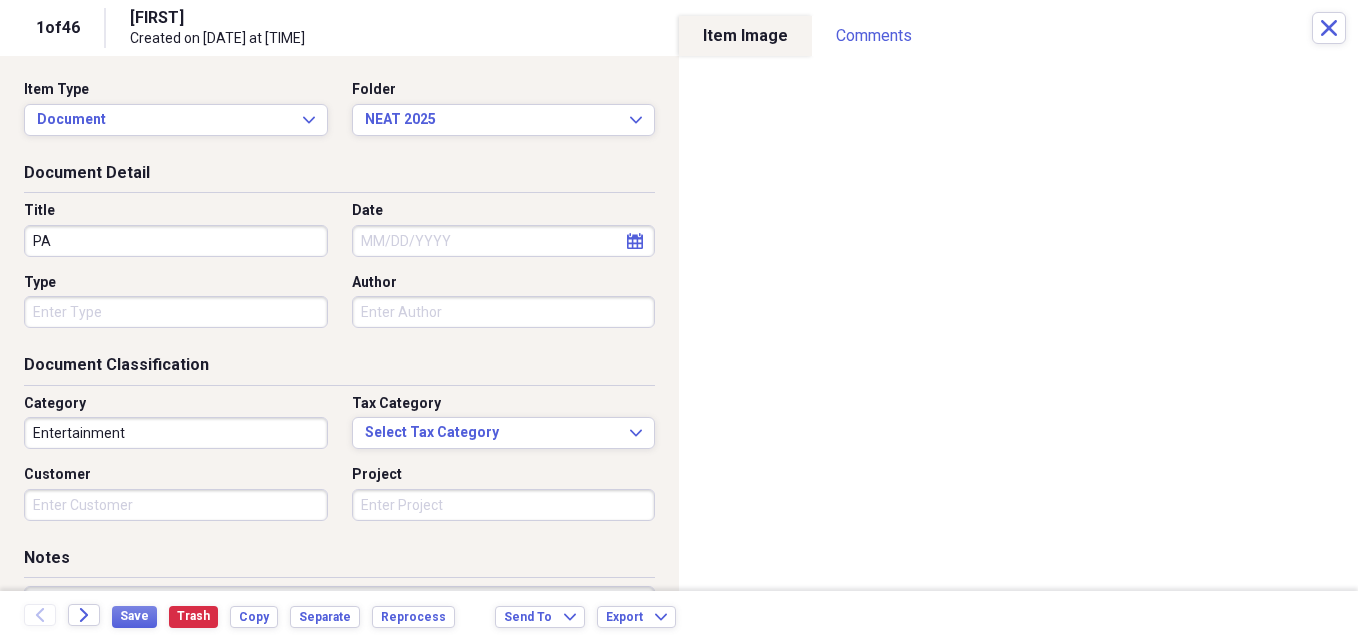type on "P" 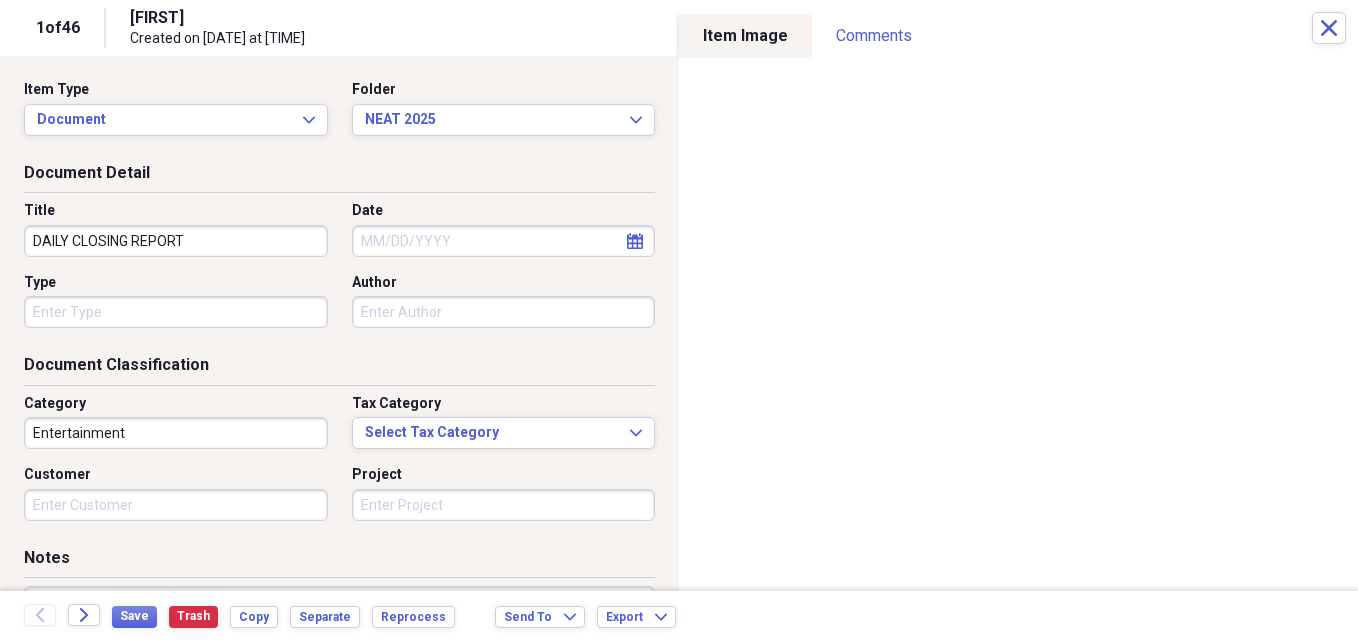type on "DAILY CLOSING REPORT" 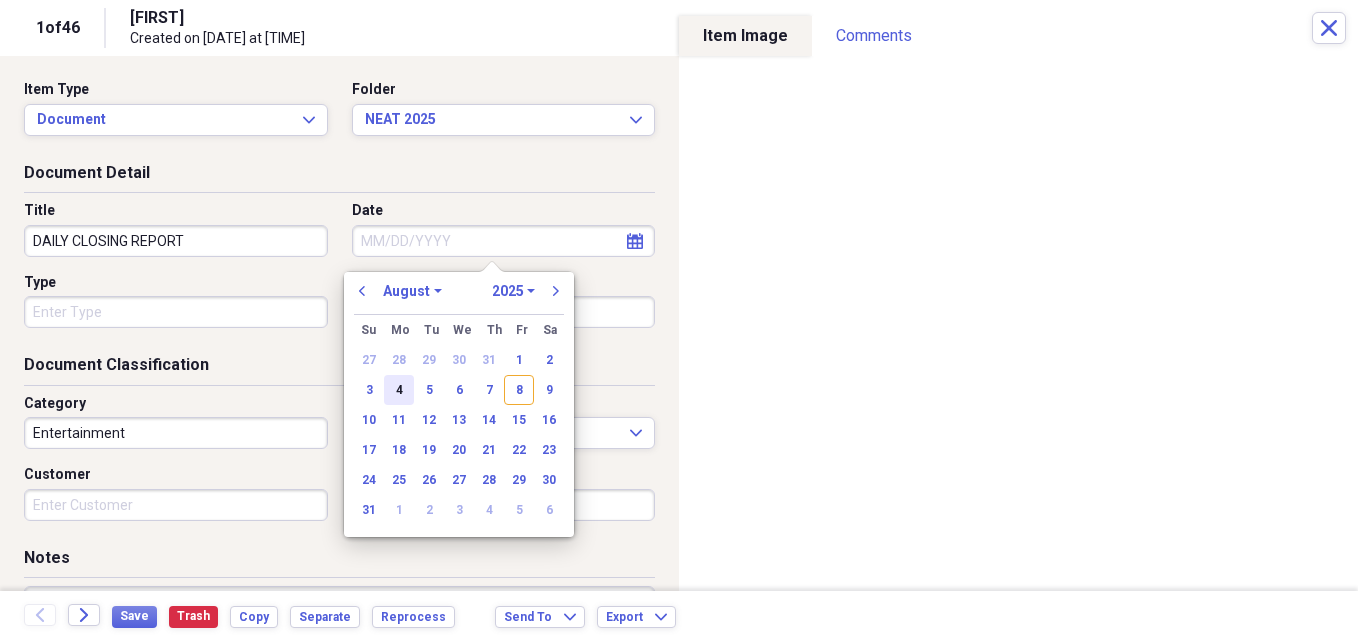click on "4" at bounding box center (399, 390) 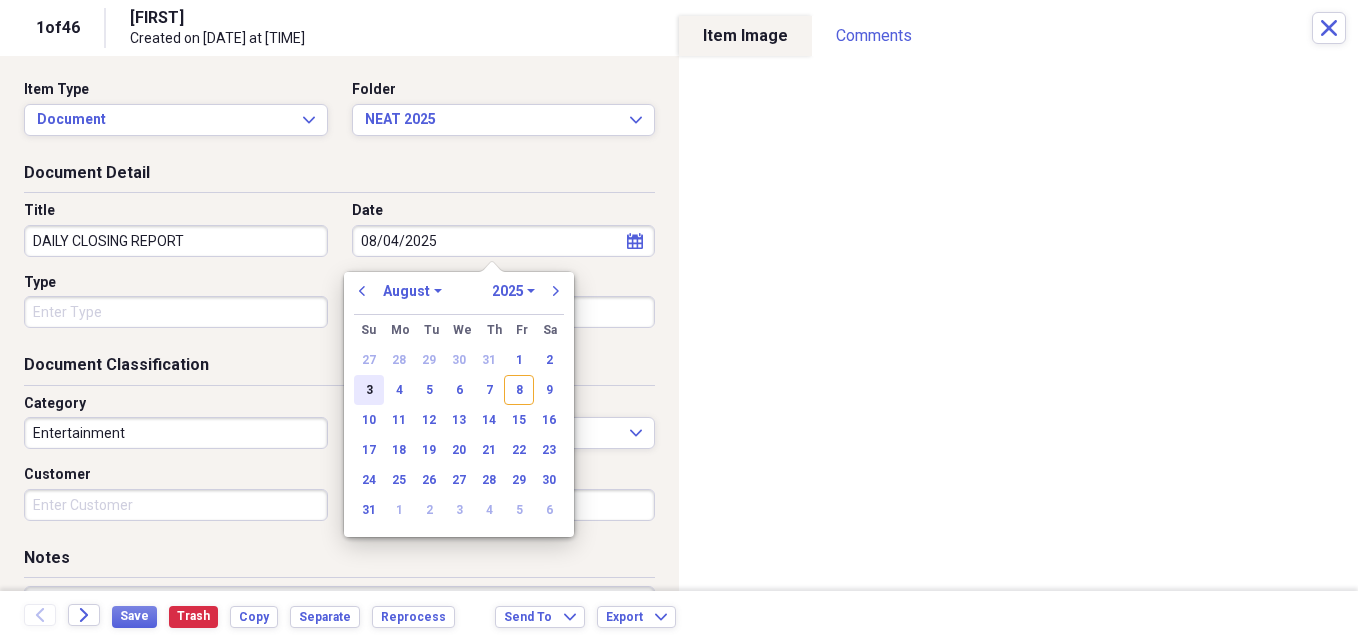 type on "08/04/2025" 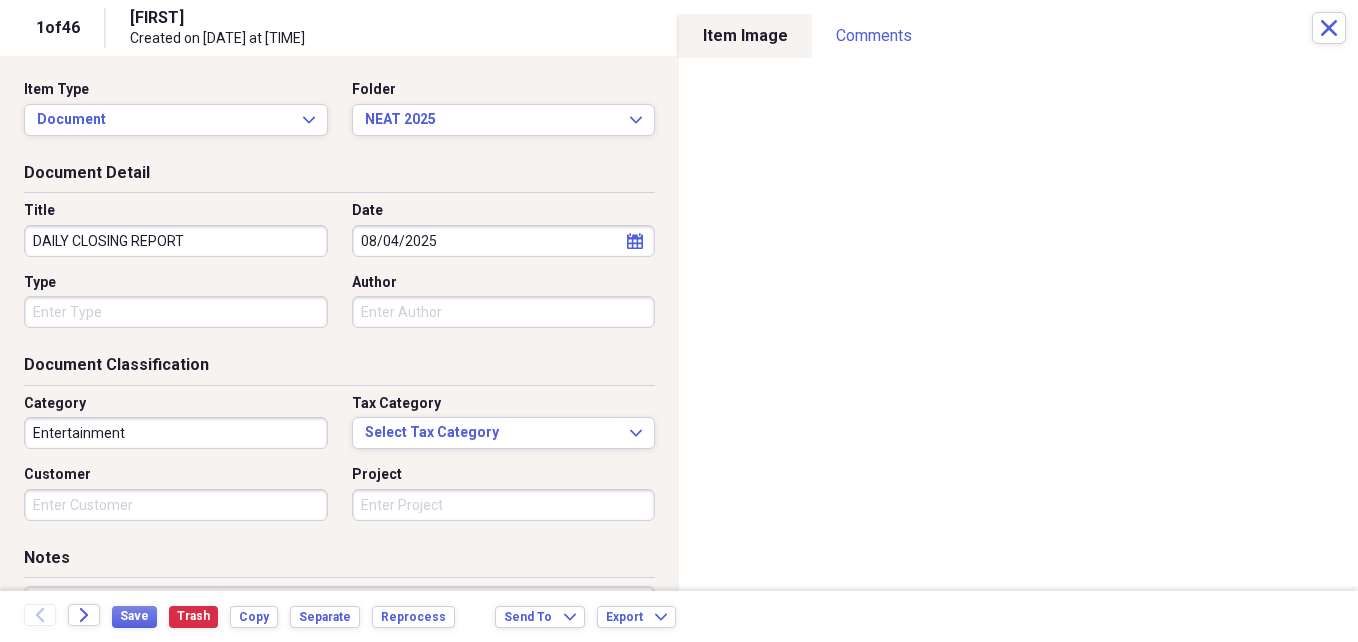 click on "Entertainment" at bounding box center [176, 433] 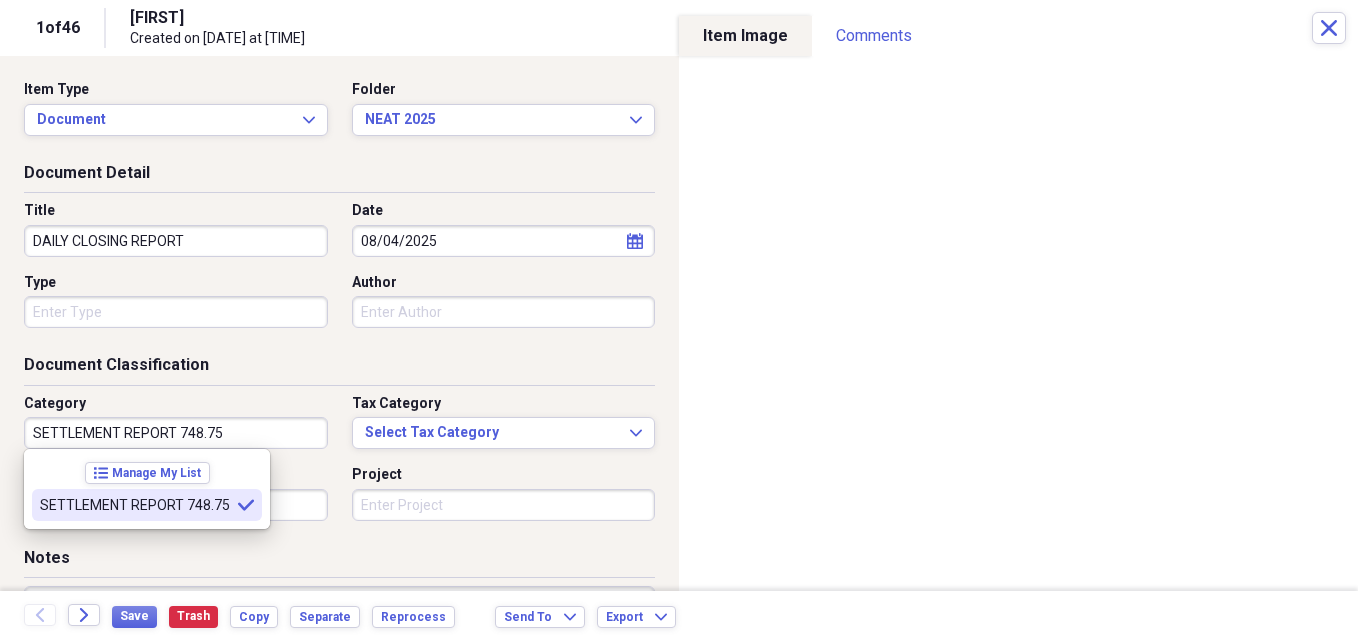 type on "SETTLEMENT REPORT 748.75" 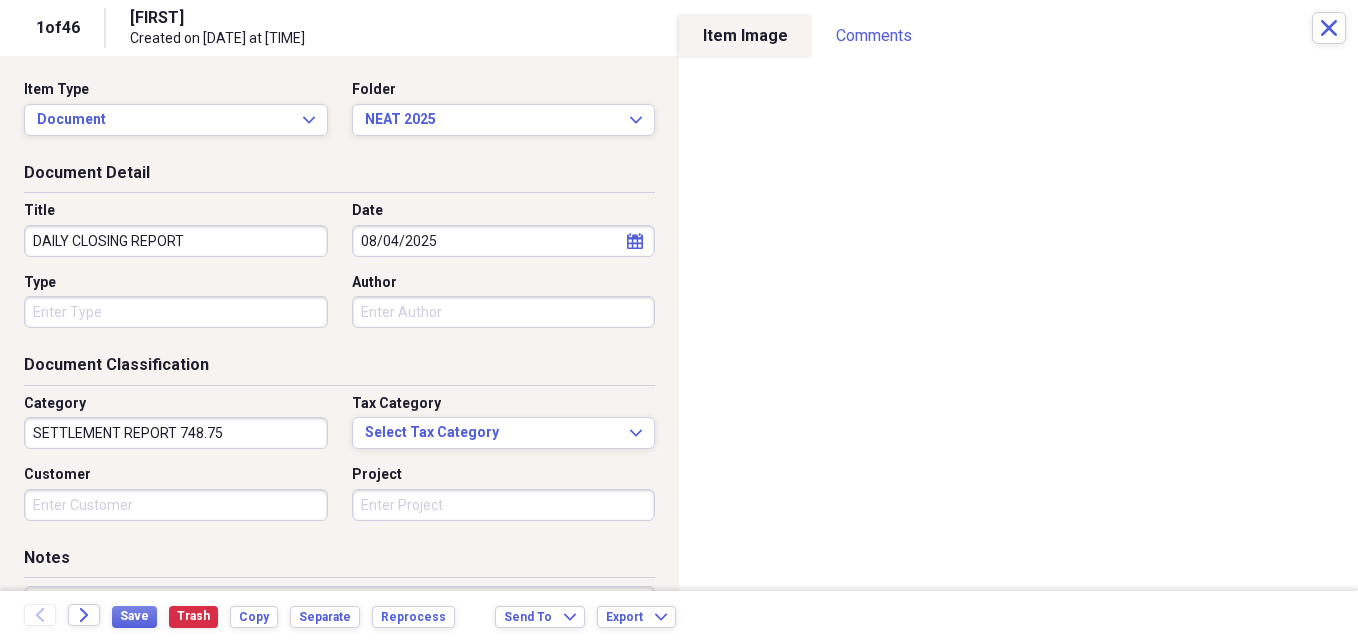 click on "Customer" at bounding box center (176, 505) 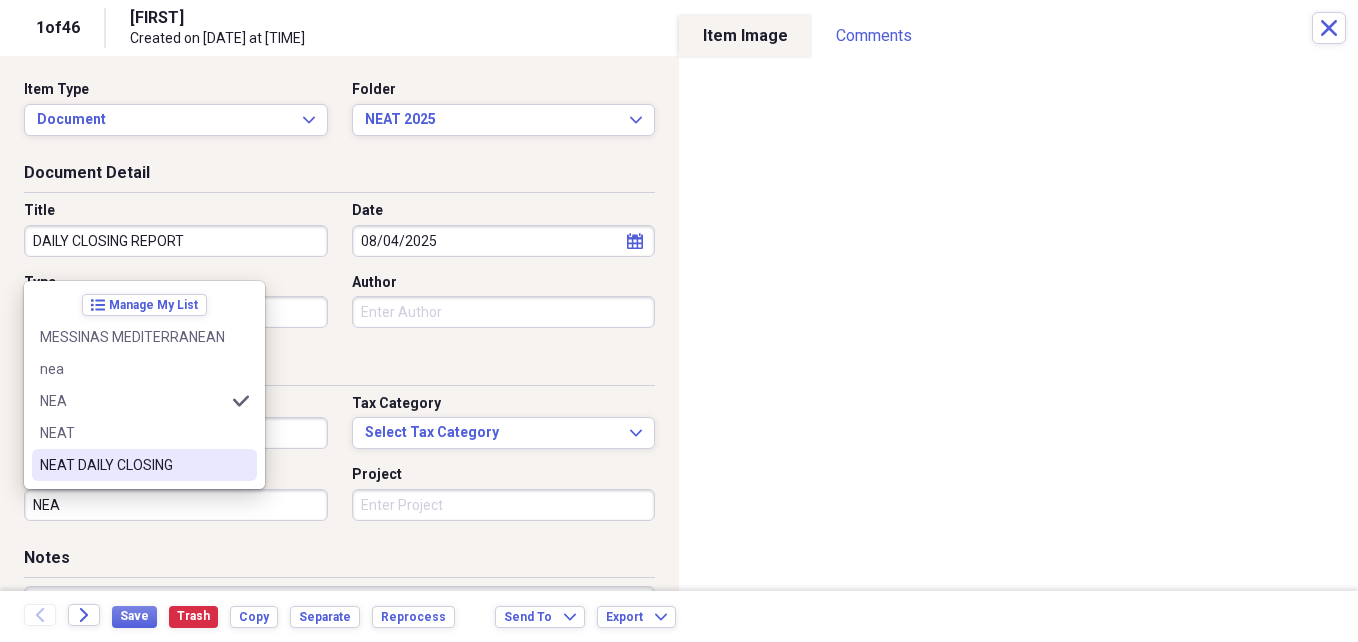 click on "NEAT DAILY CLOSING" at bounding box center (132, 465) 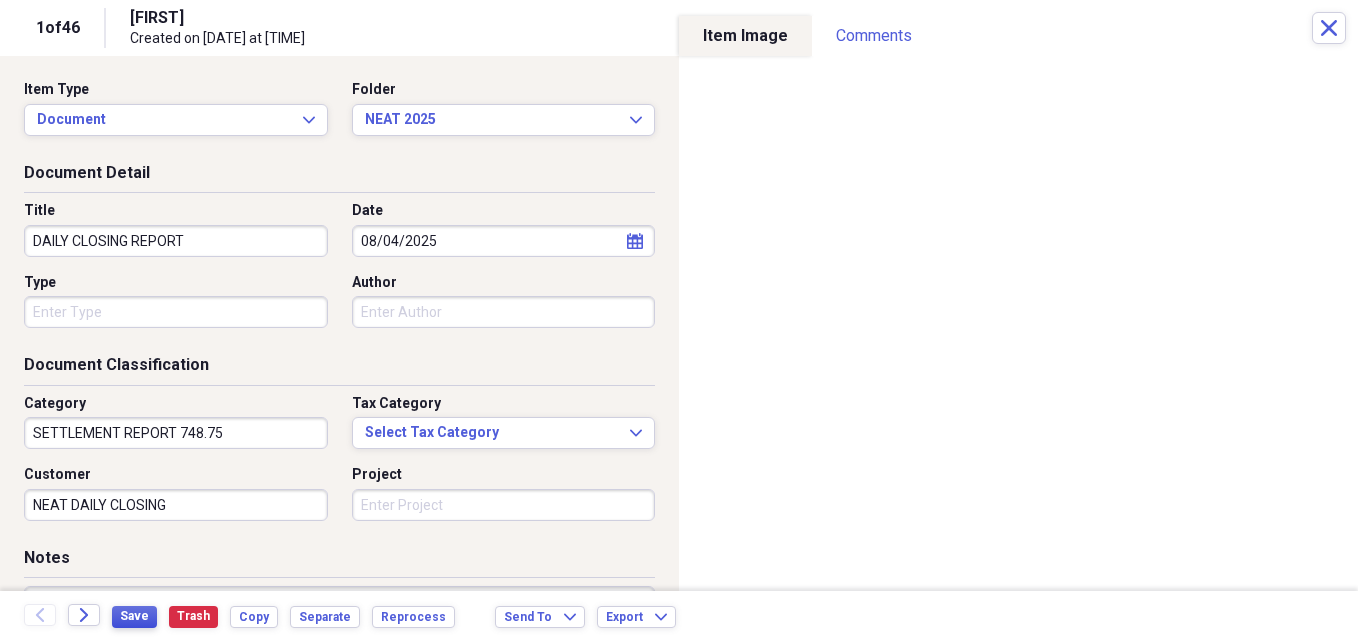 click on "Save" at bounding box center [134, 616] 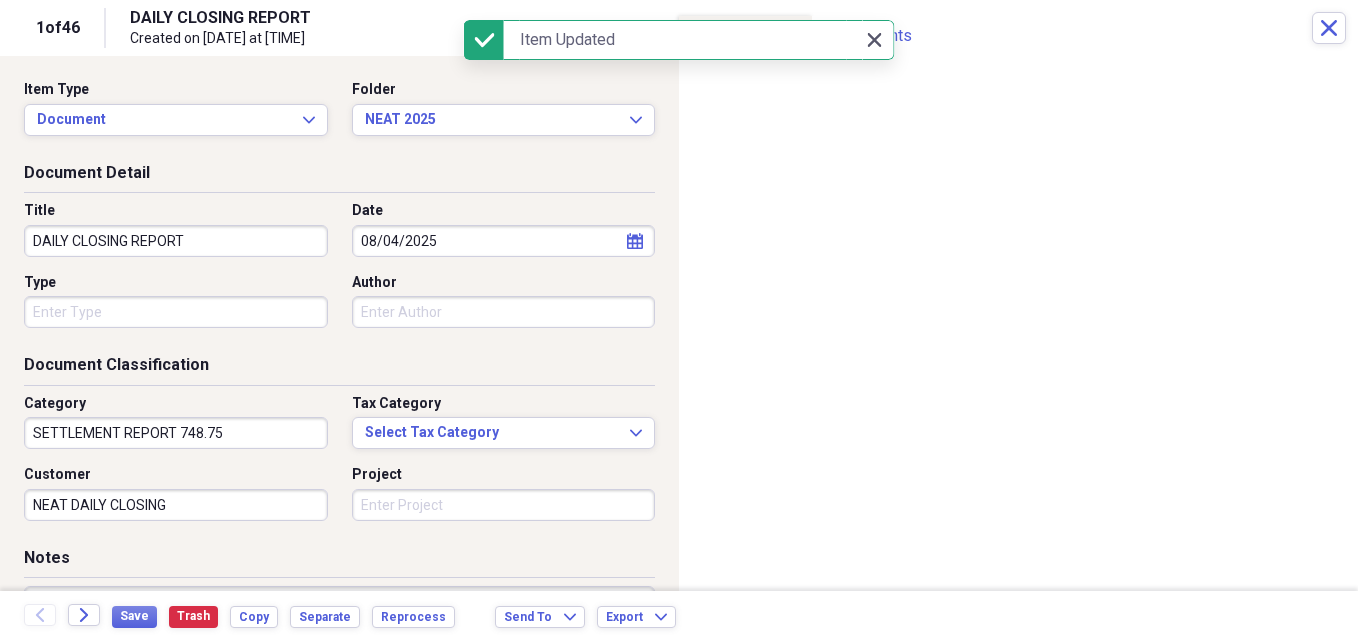 click 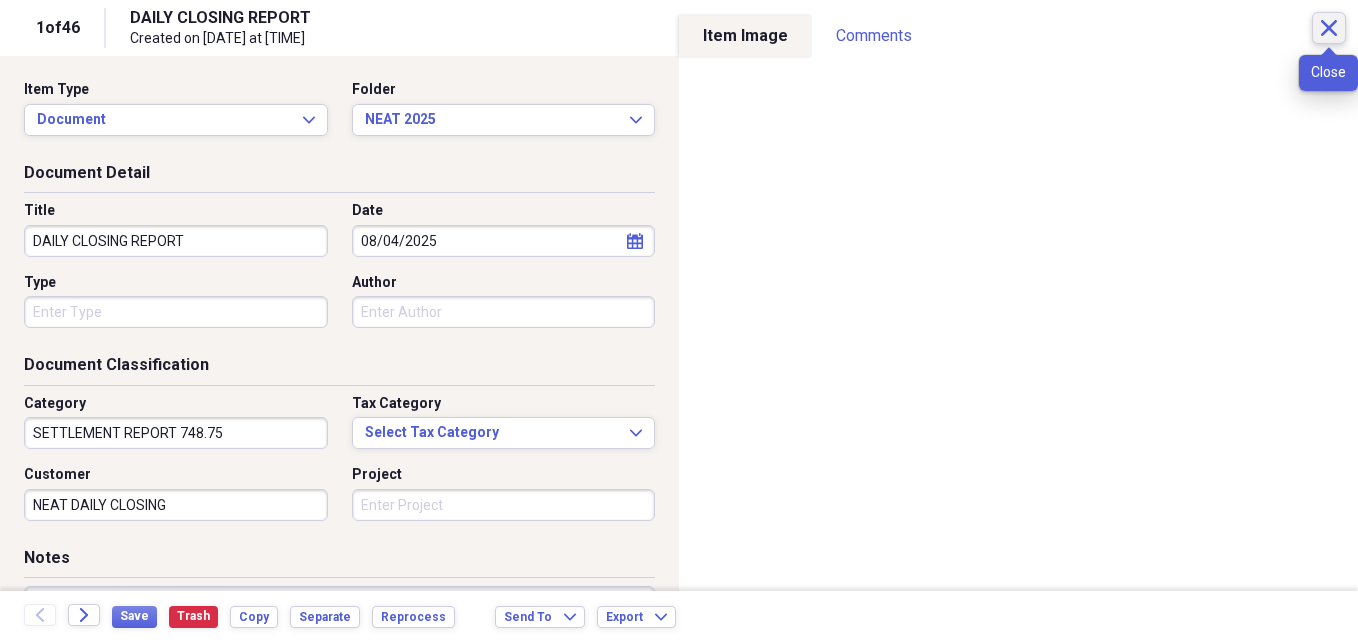 click on "Close" at bounding box center [1329, 28] 